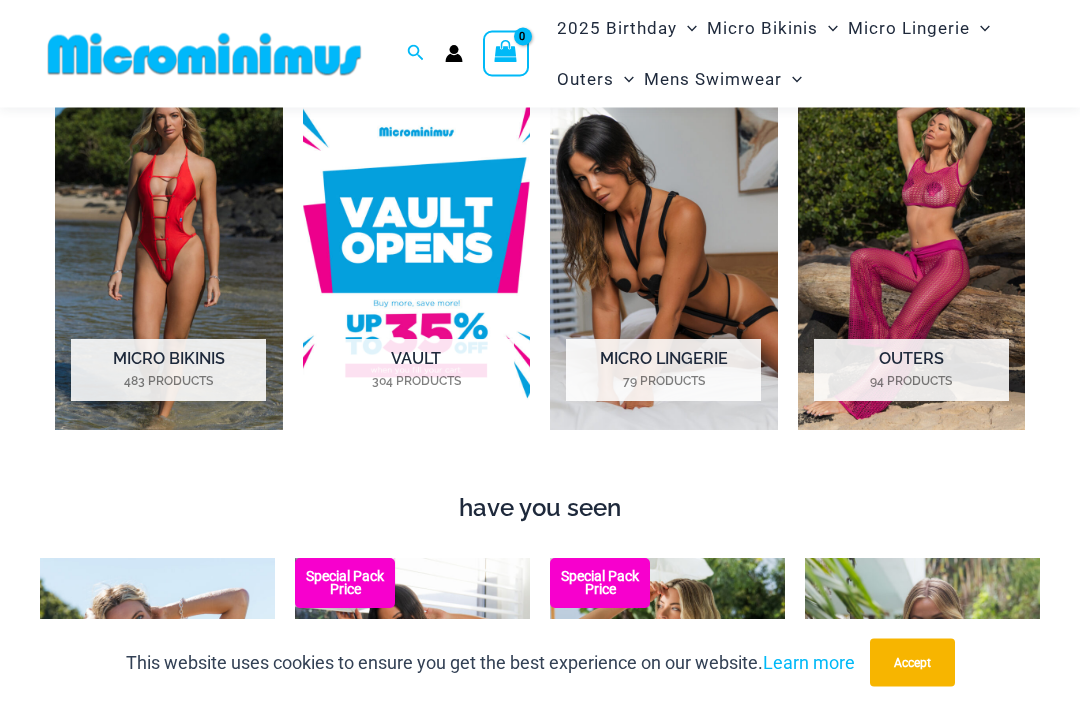 scroll, scrollTop: 828, scrollLeft: 0, axis: vertical 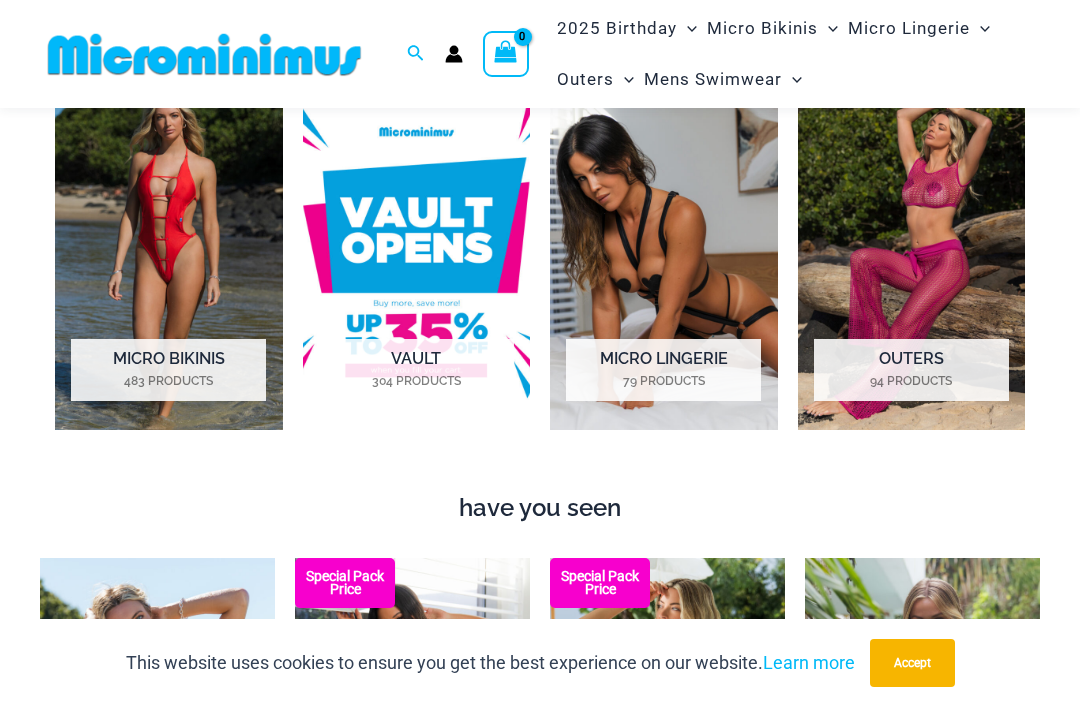 click at bounding box center [169, 253] 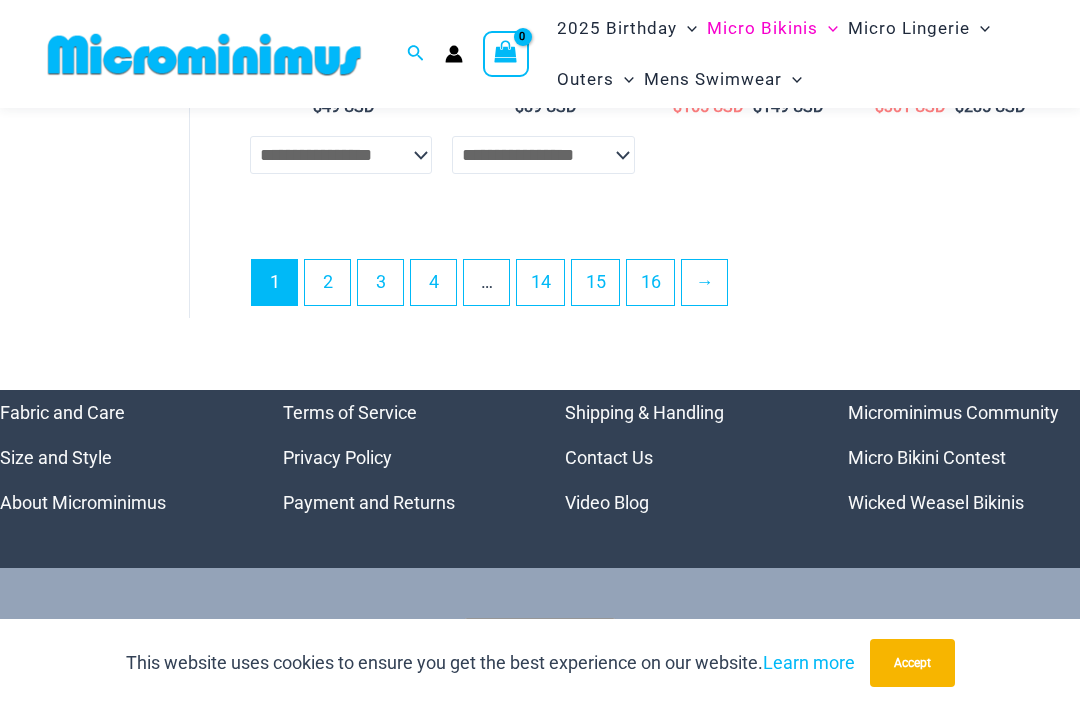 scroll, scrollTop: 4447, scrollLeft: 0, axis: vertical 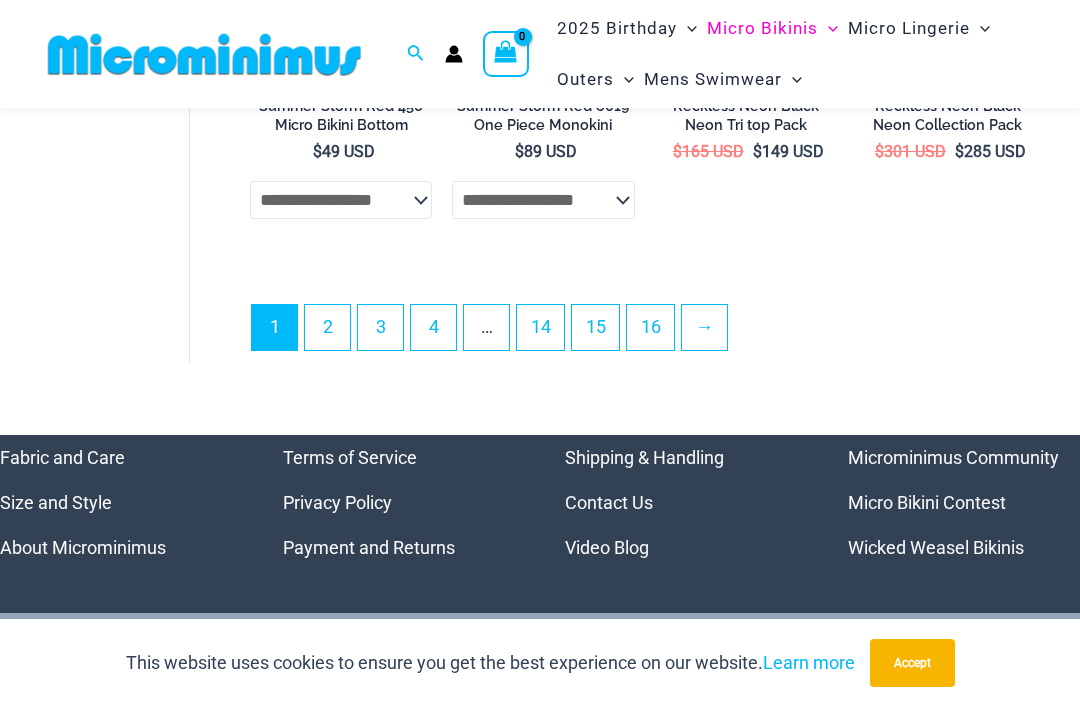 click on "2" at bounding box center (327, 327) 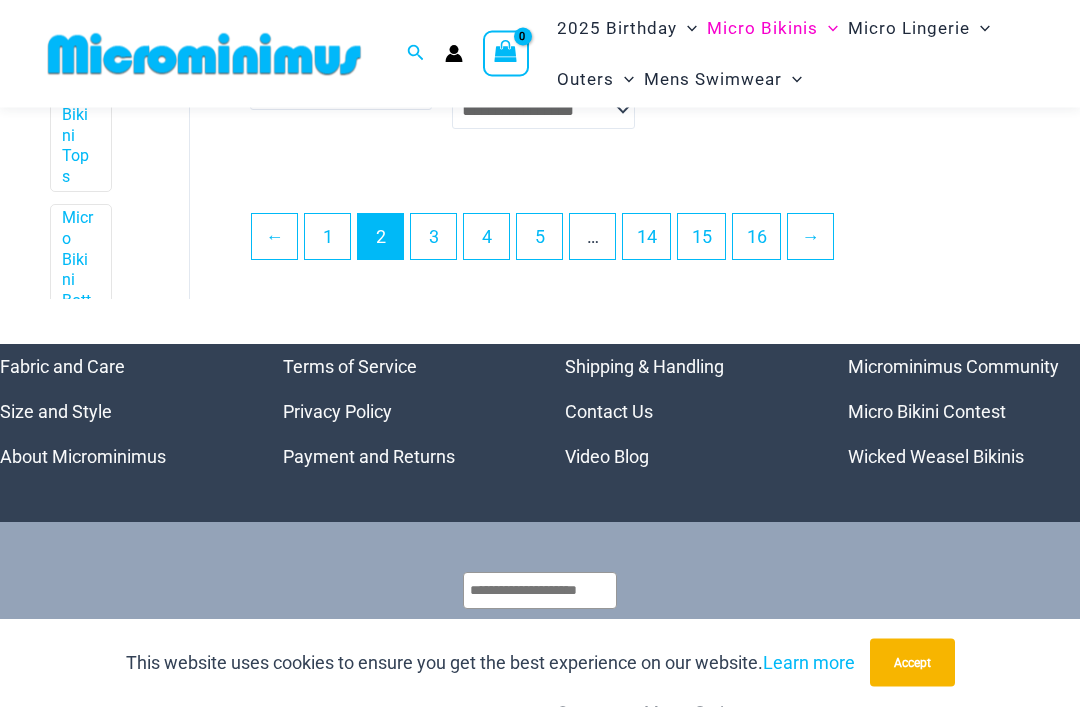 scroll, scrollTop: 3904, scrollLeft: 0, axis: vertical 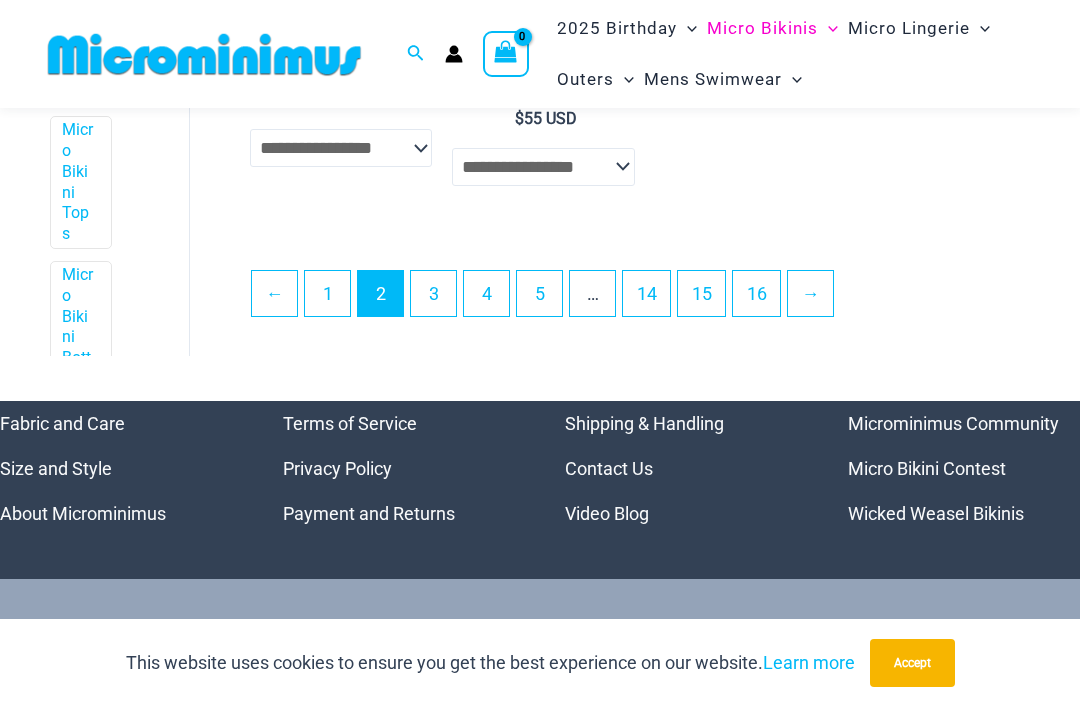 click on "3" at bounding box center [433, 293] 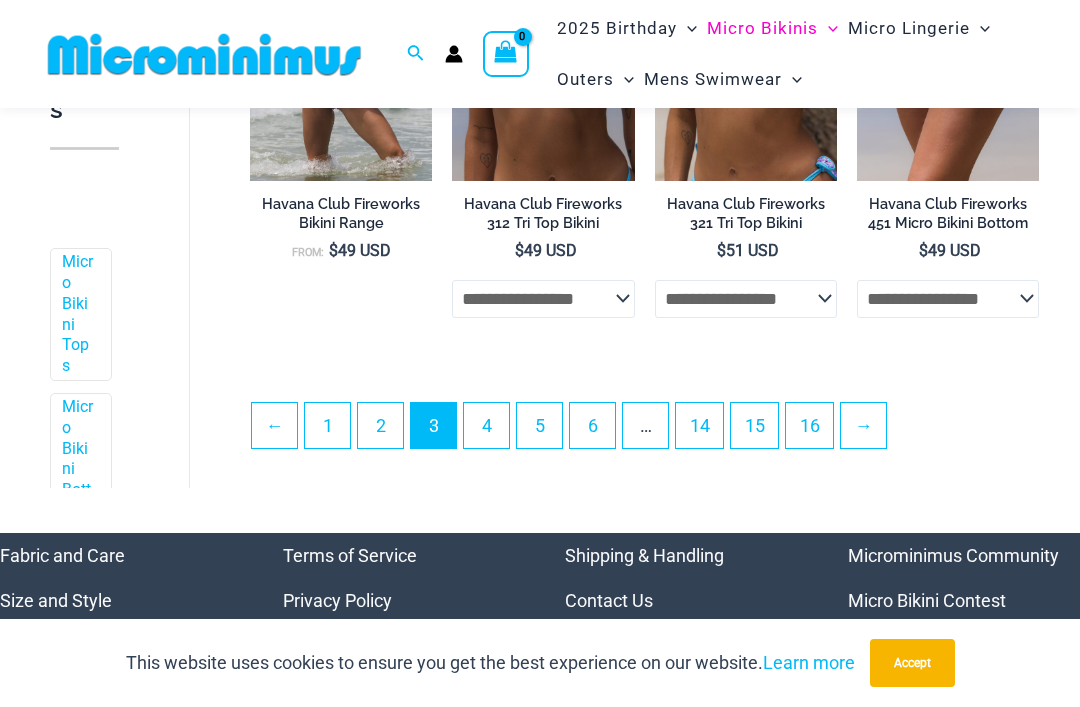 scroll, scrollTop: 3781, scrollLeft: 0, axis: vertical 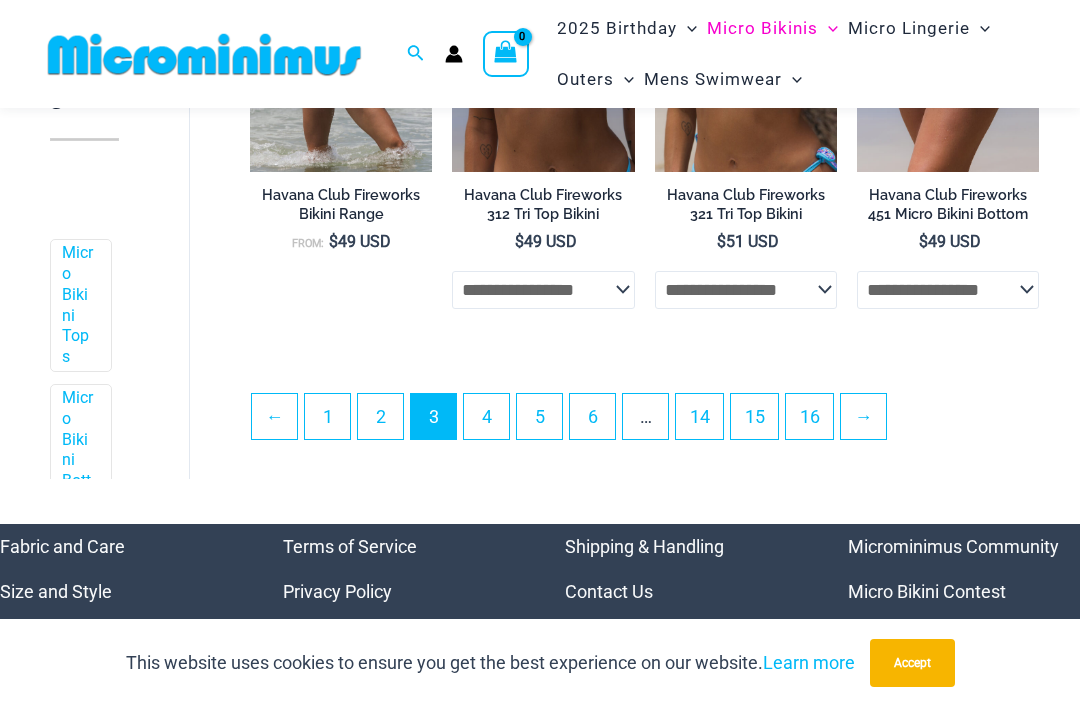 click on "4" at bounding box center [486, 416] 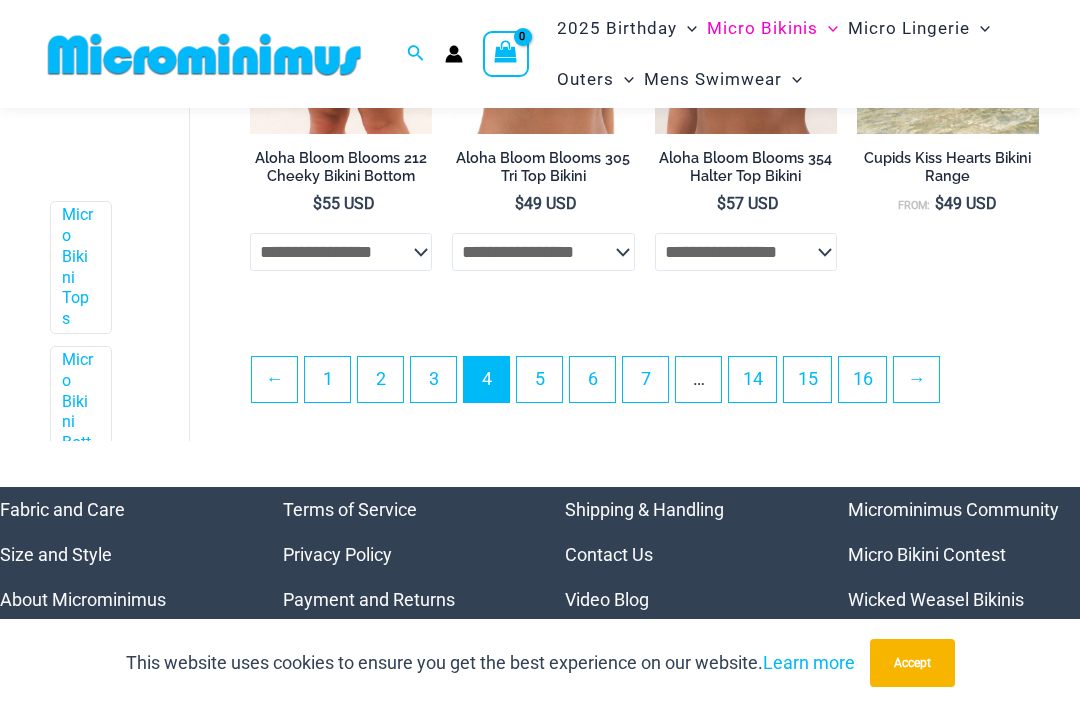 scroll, scrollTop: 3786, scrollLeft: 0, axis: vertical 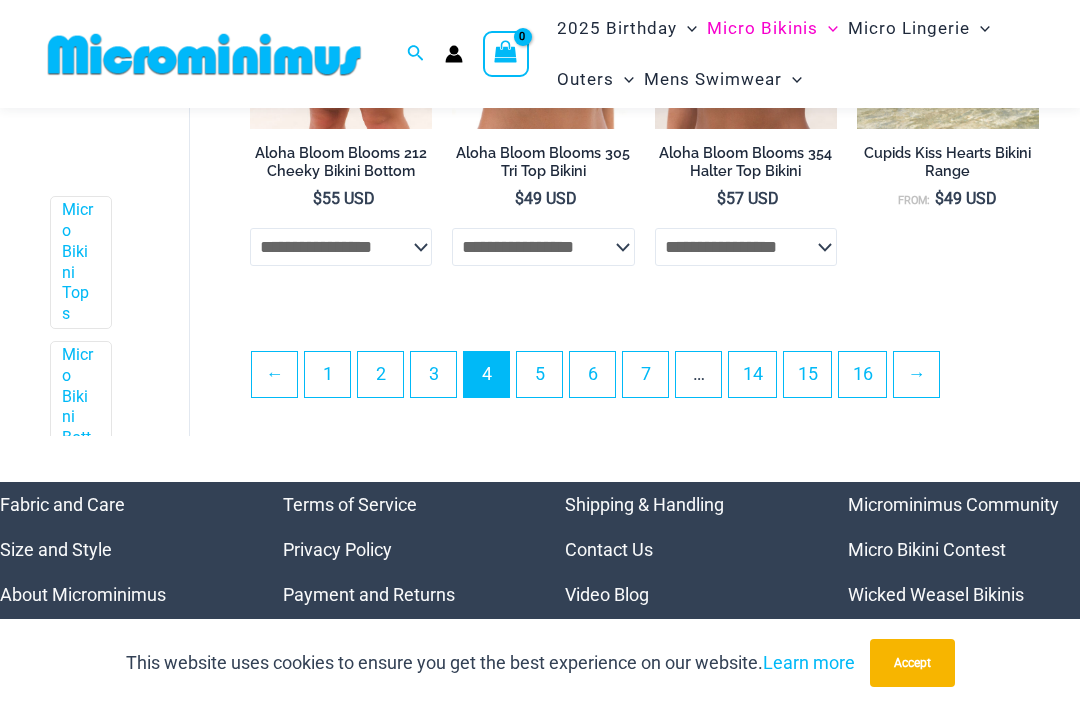 click on "5" at bounding box center (539, 374) 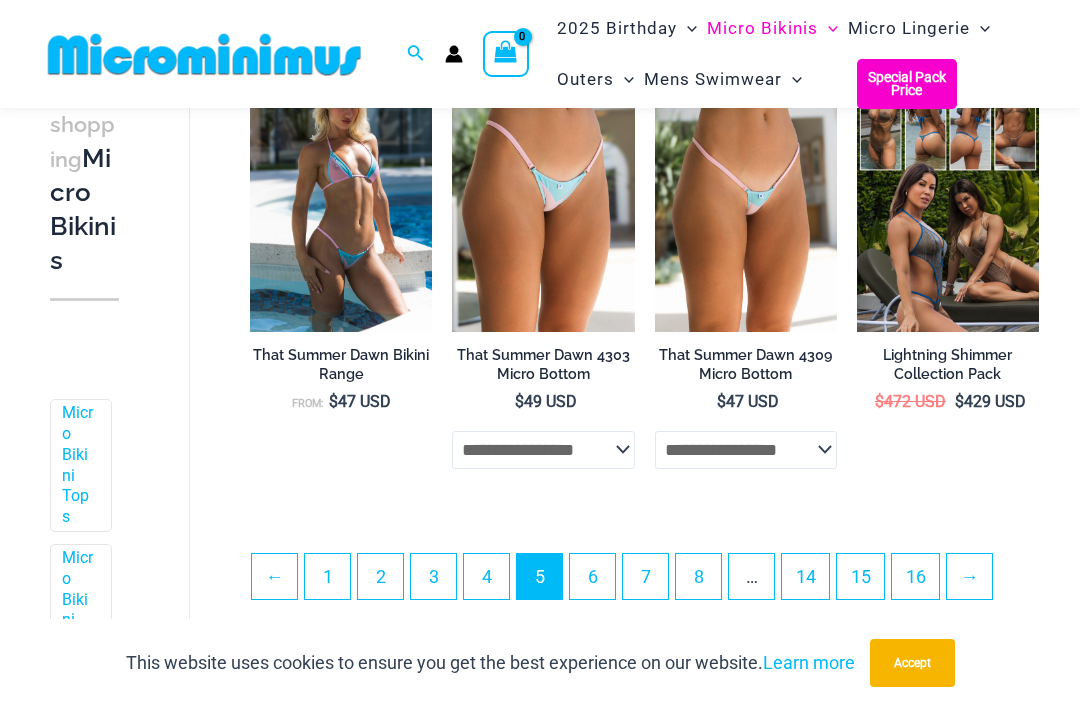 scroll, scrollTop: 3506, scrollLeft: 0, axis: vertical 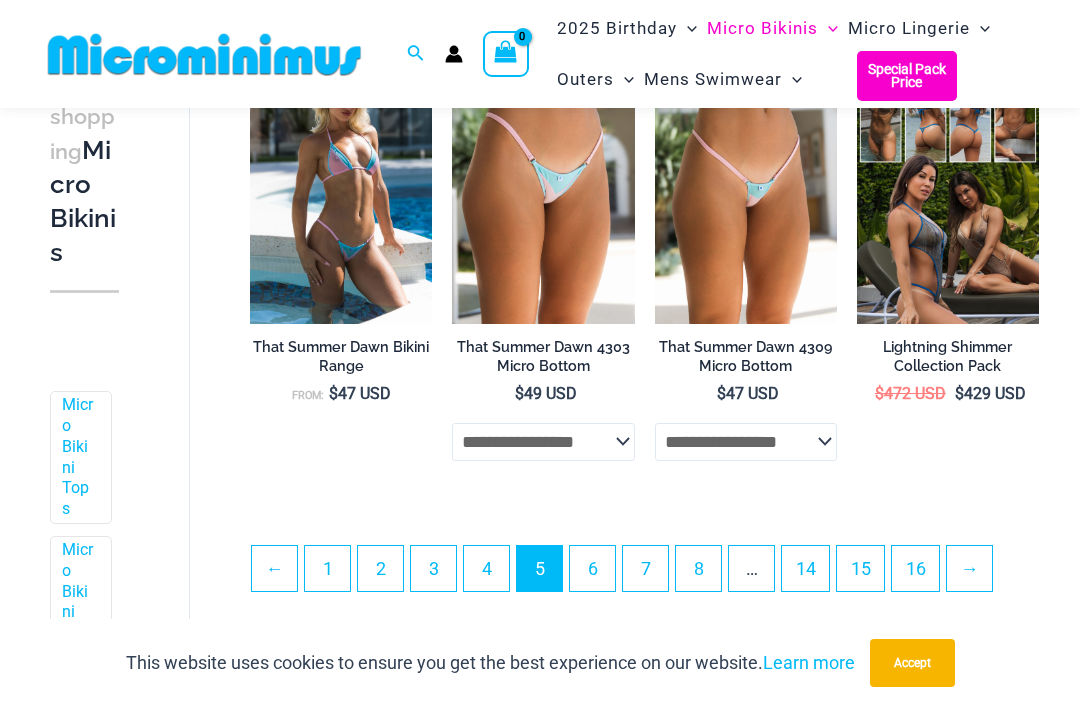 click on "6" at bounding box center (592, 568) 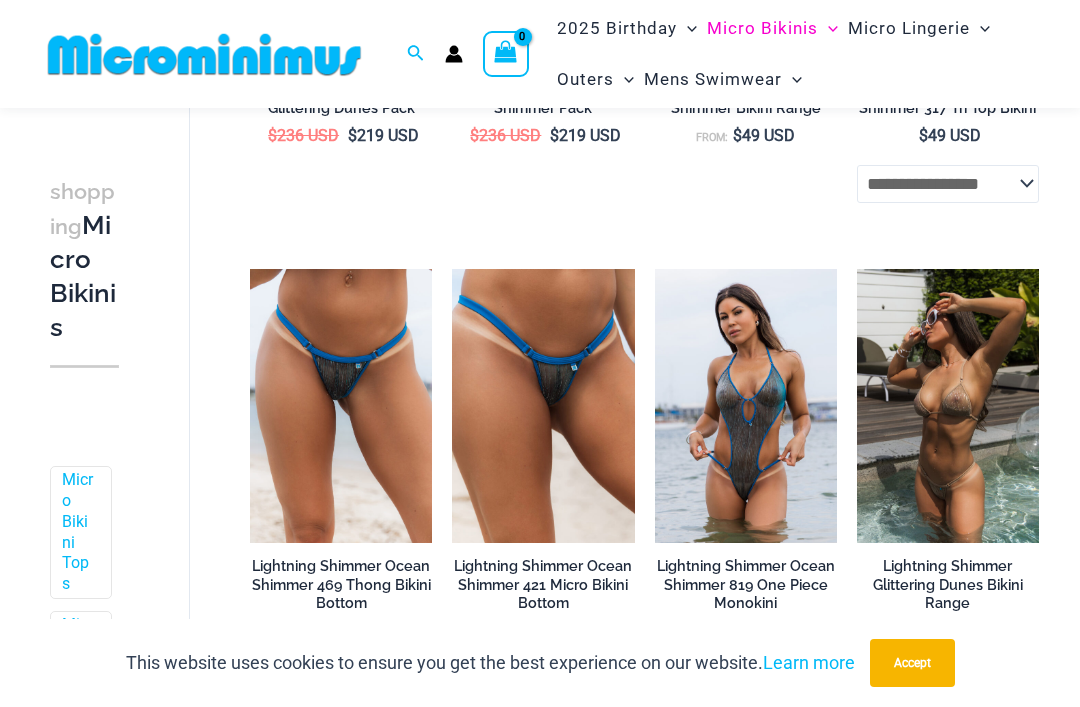 scroll, scrollTop: 549, scrollLeft: 0, axis: vertical 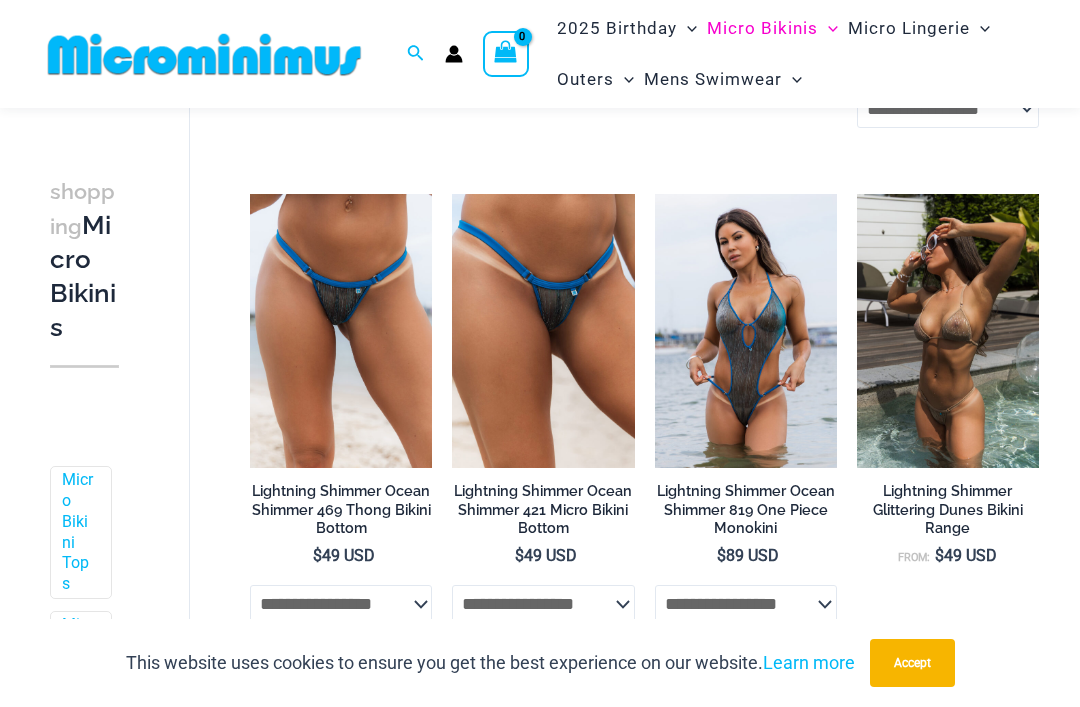 click at bounding box center [857, 194] 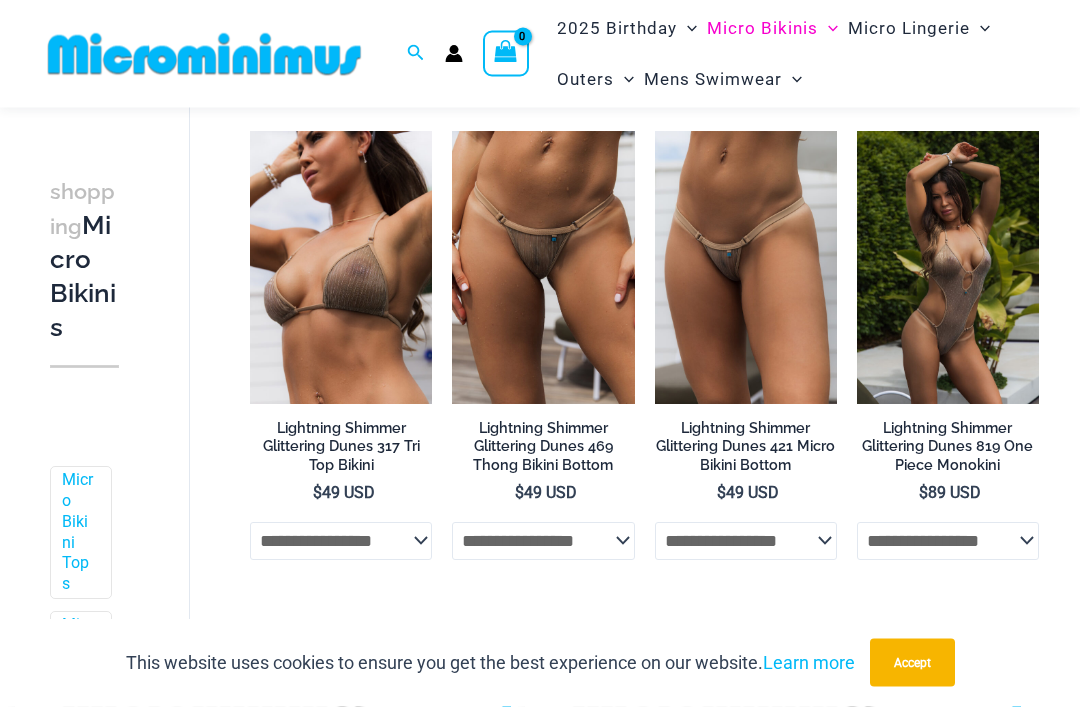 scroll, scrollTop: 1105, scrollLeft: 0, axis: vertical 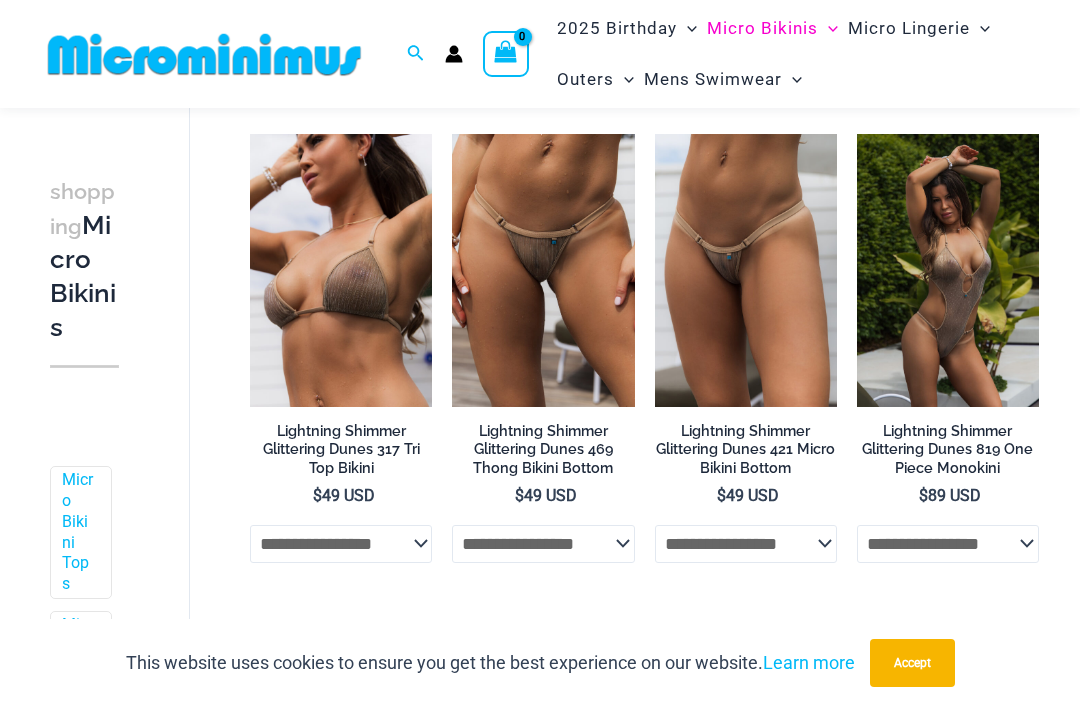 click at bounding box center [452, 134] 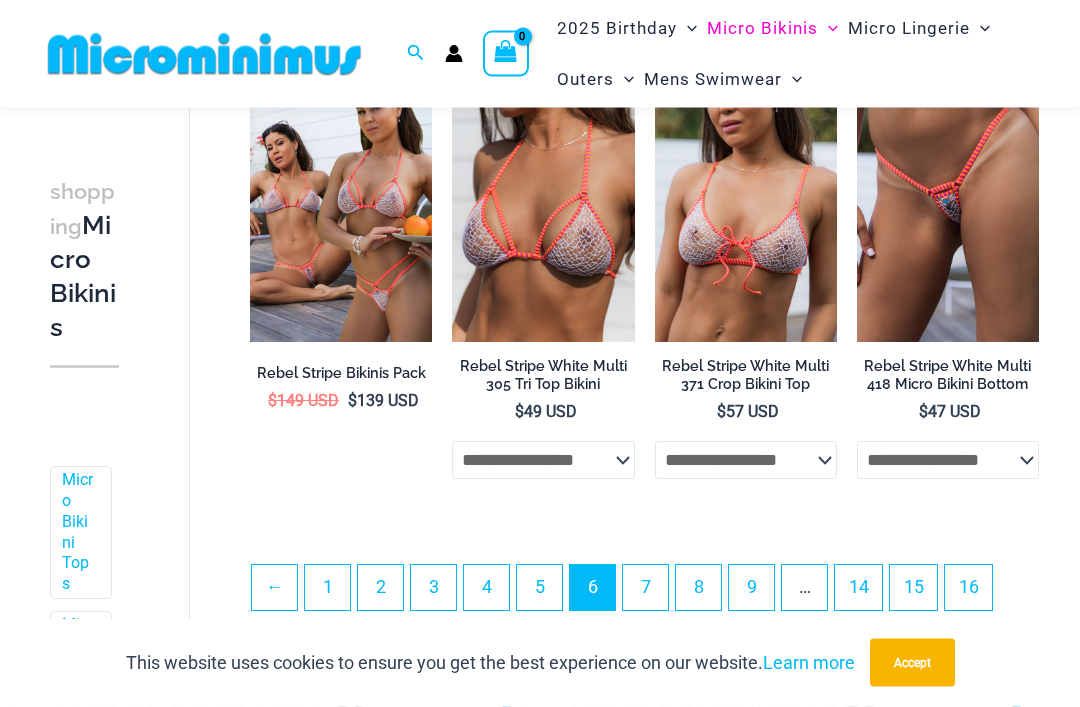 scroll, scrollTop: 3542, scrollLeft: 0, axis: vertical 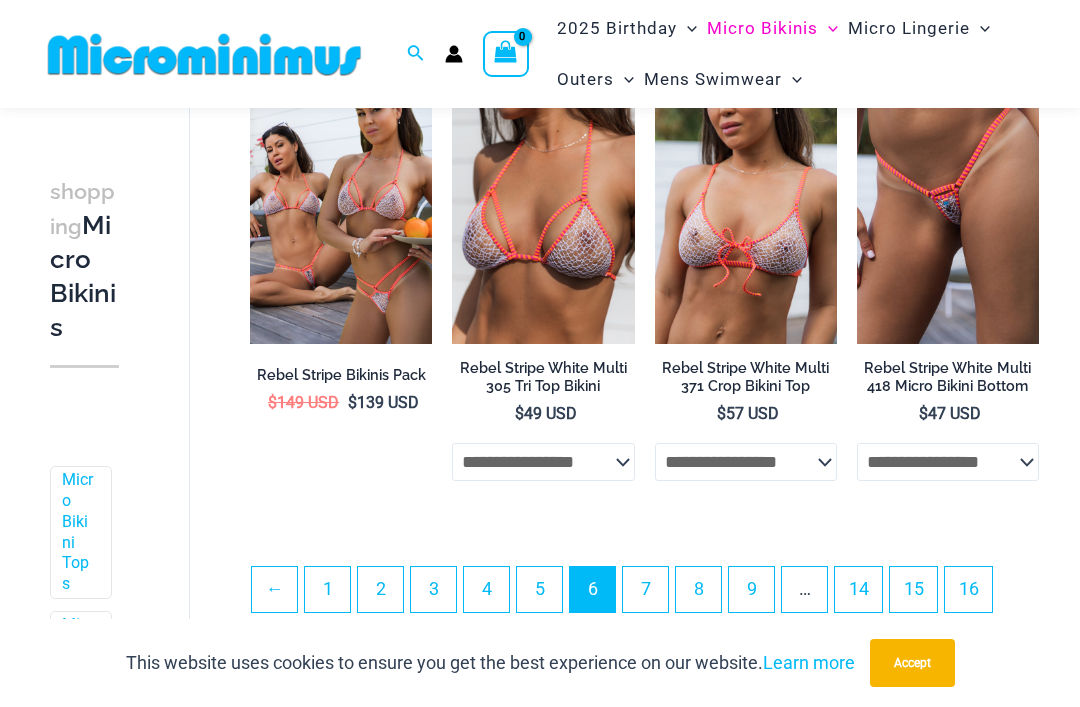 click on "7" at bounding box center [645, 589] 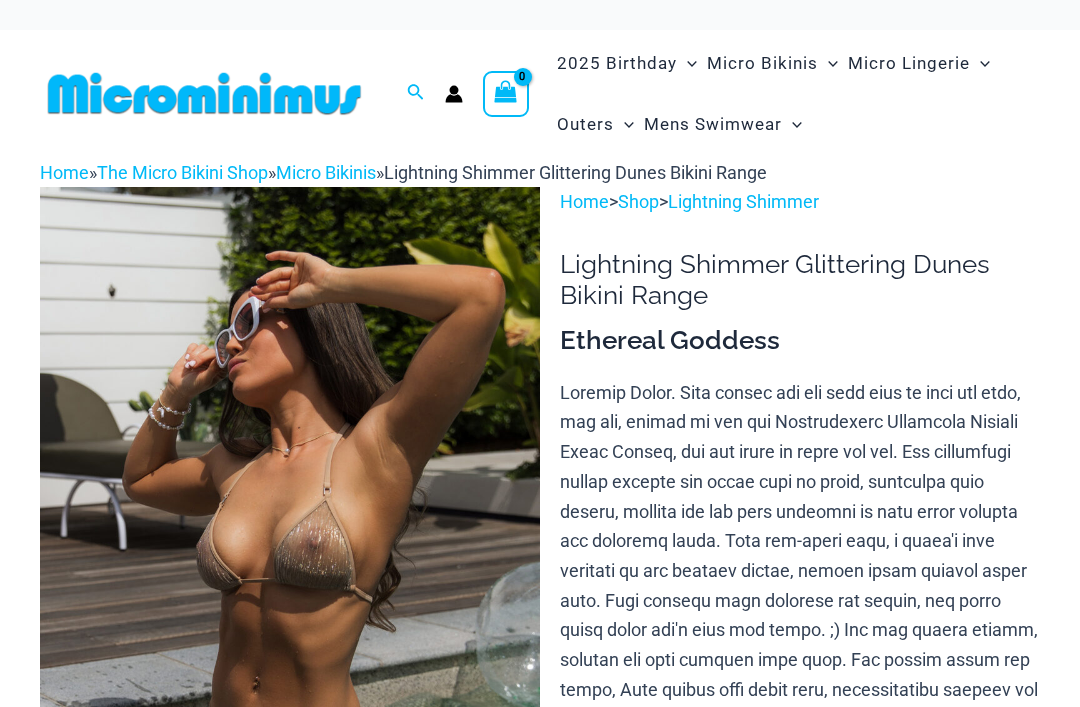 scroll, scrollTop: 0, scrollLeft: 0, axis: both 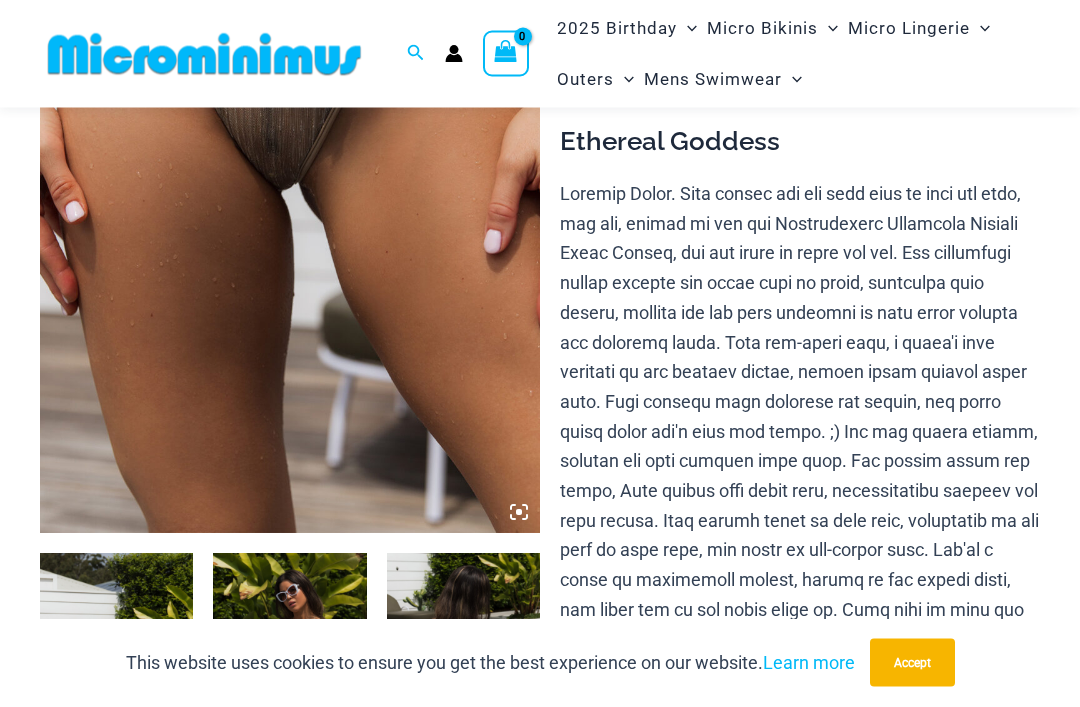 click at bounding box center (289, 669) 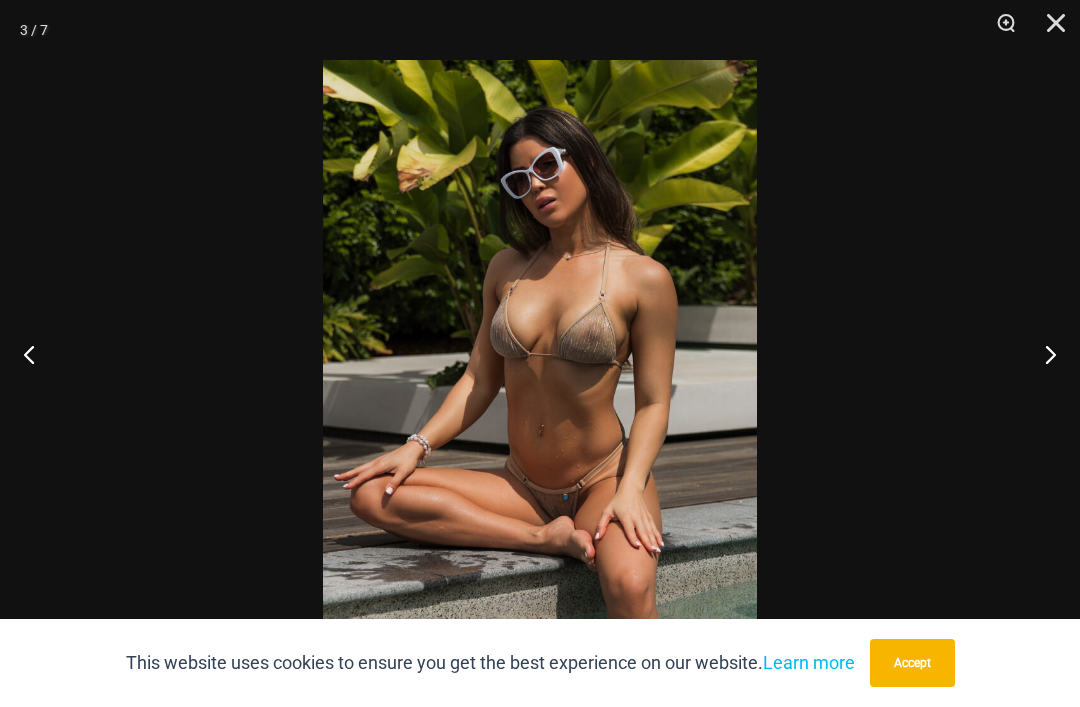 click at bounding box center (1042, 354) 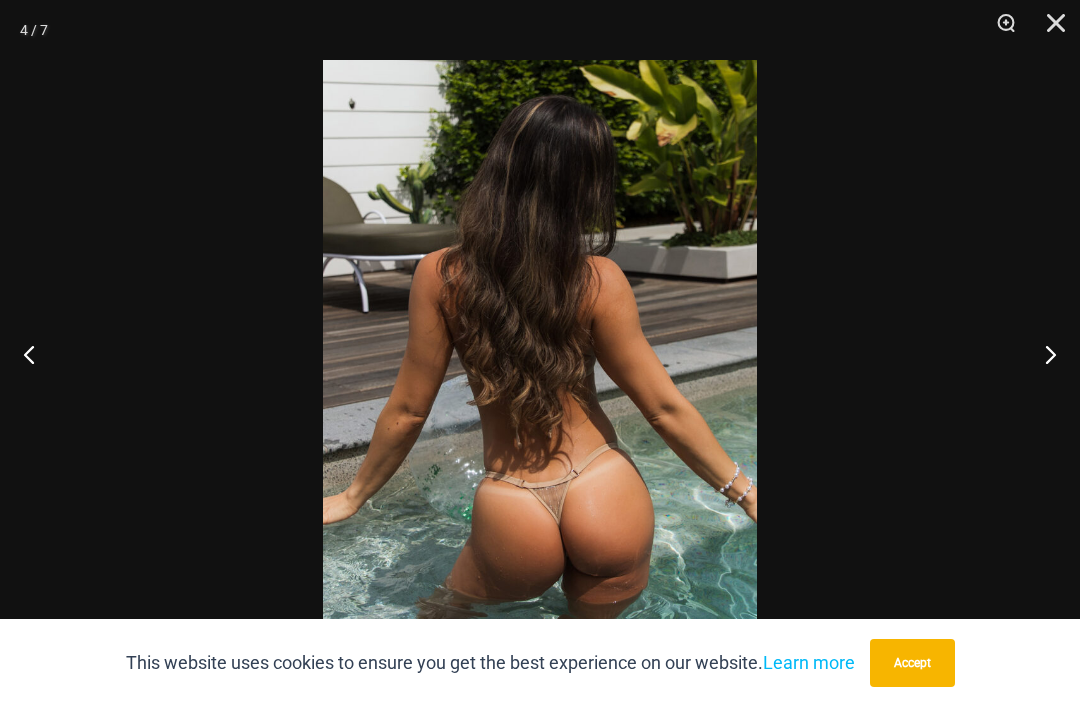 click at bounding box center [1049, 30] 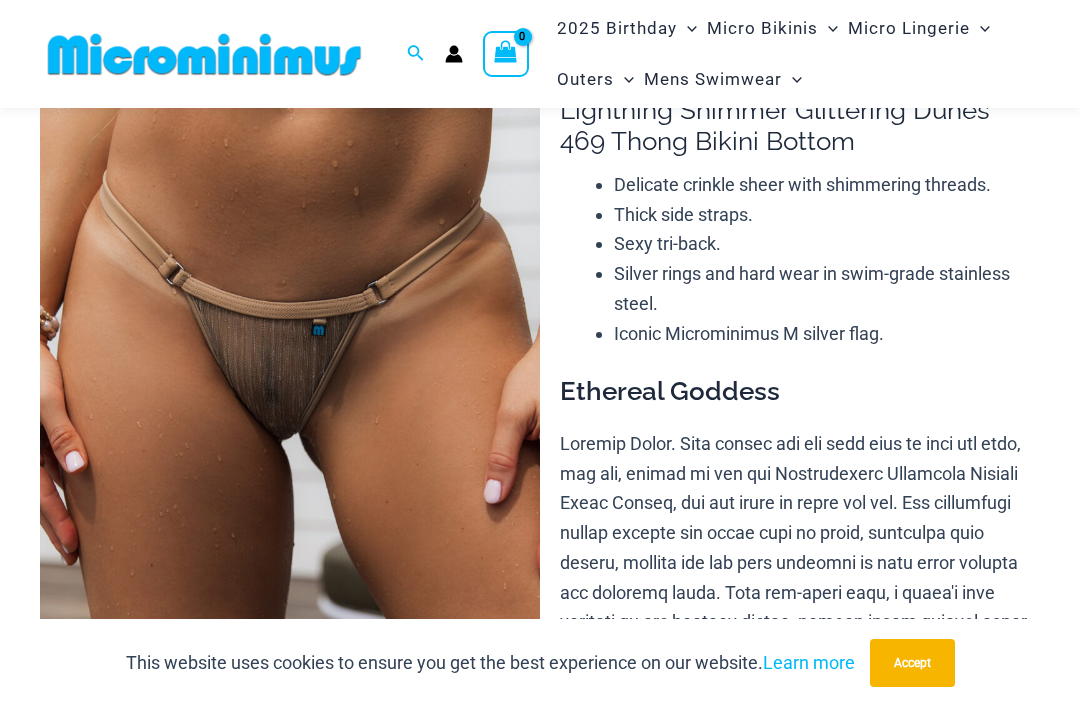scroll, scrollTop: 105, scrollLeft: 0, axis: vertical 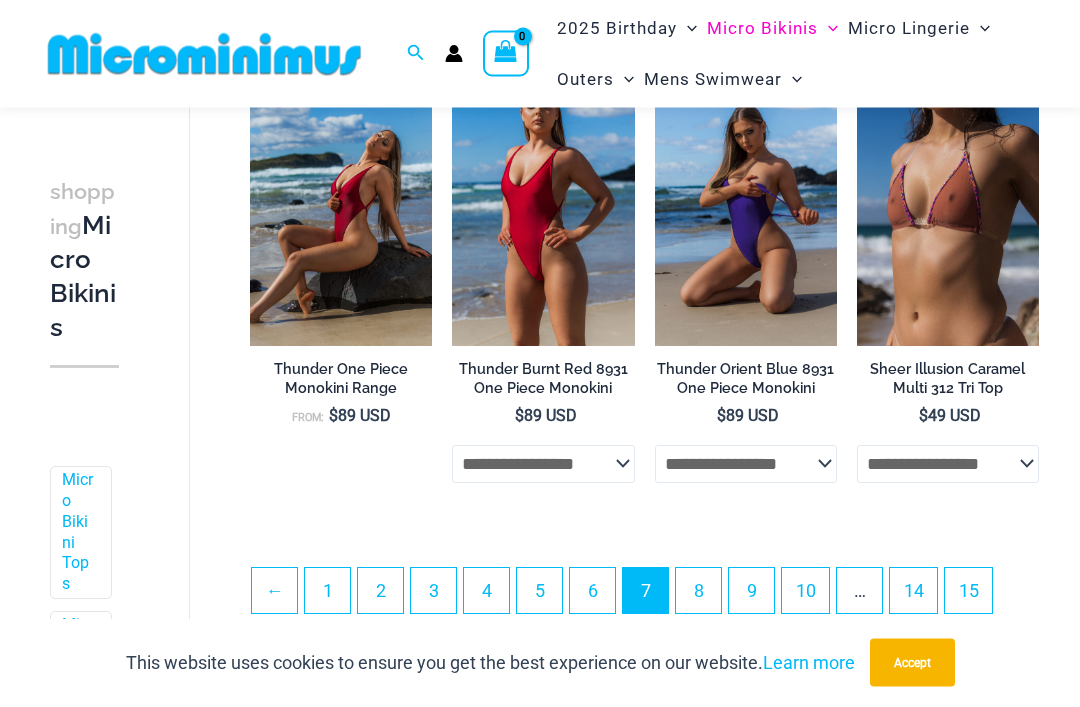 click on "8" at bounding box center (698, 591) 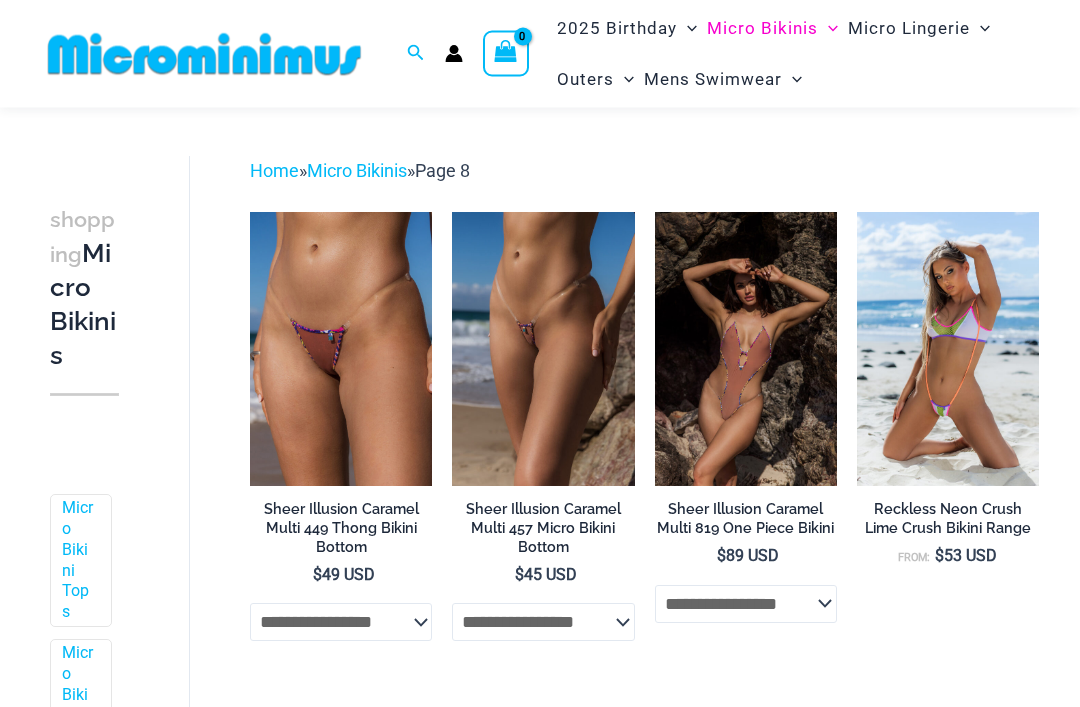 scroll, scrollTop: 77, scrollLeft: 0, axis: vertical 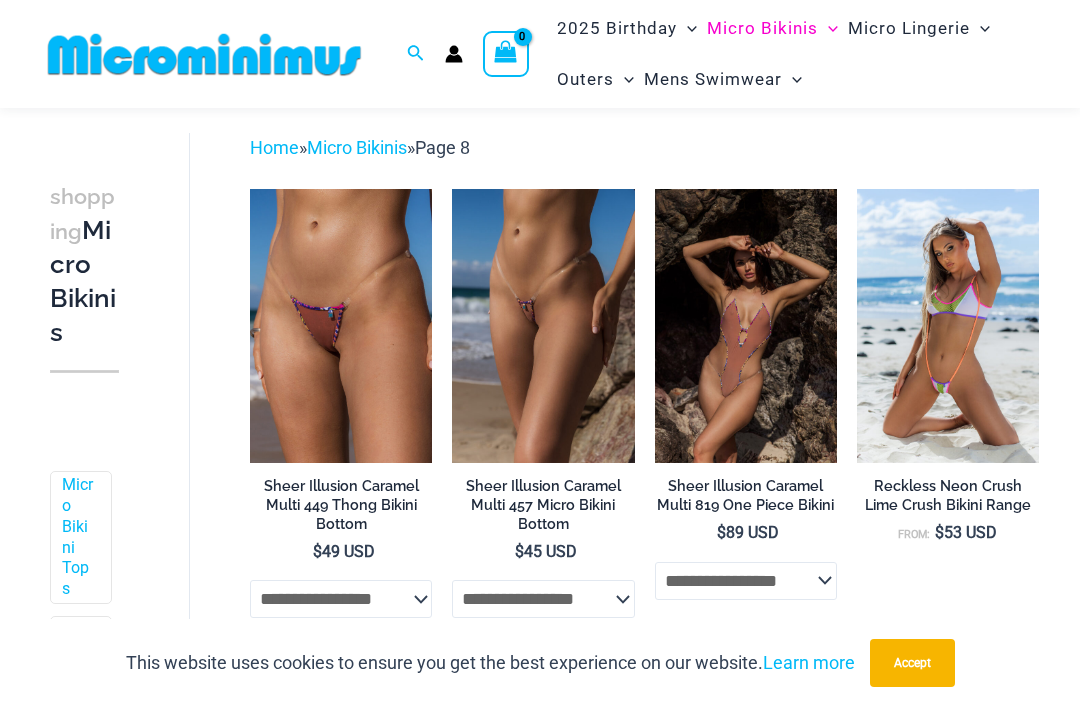 click at bounding box center [250, 189] 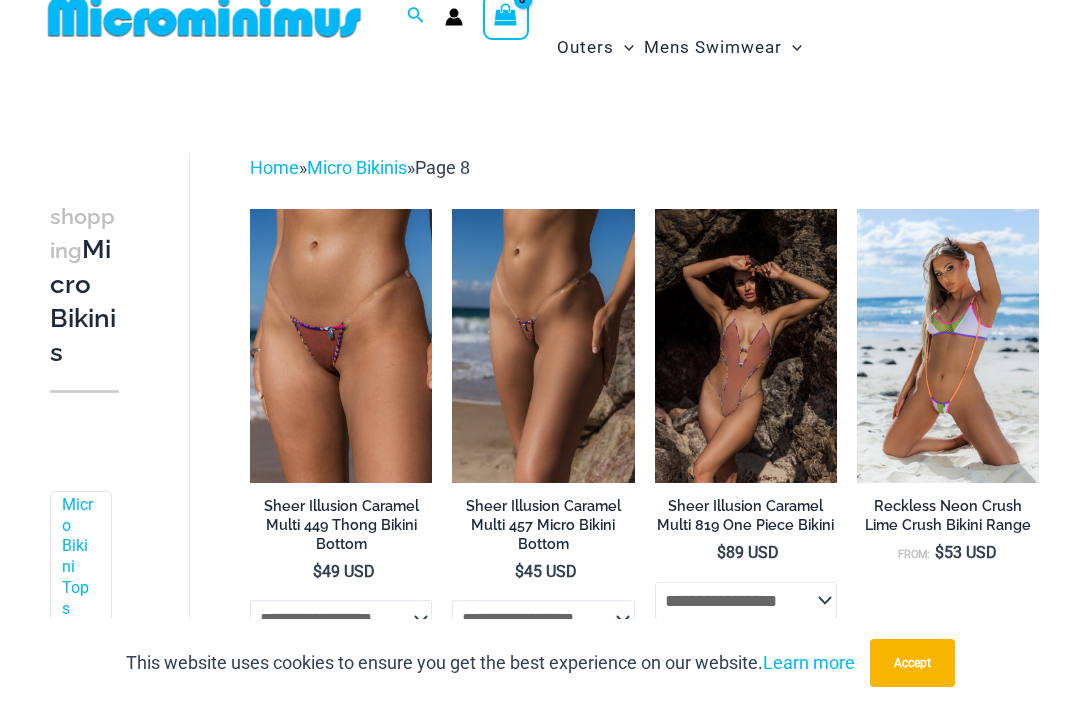 scroll, scrollTop: 141, scrollLeft: 0, axis: vertical 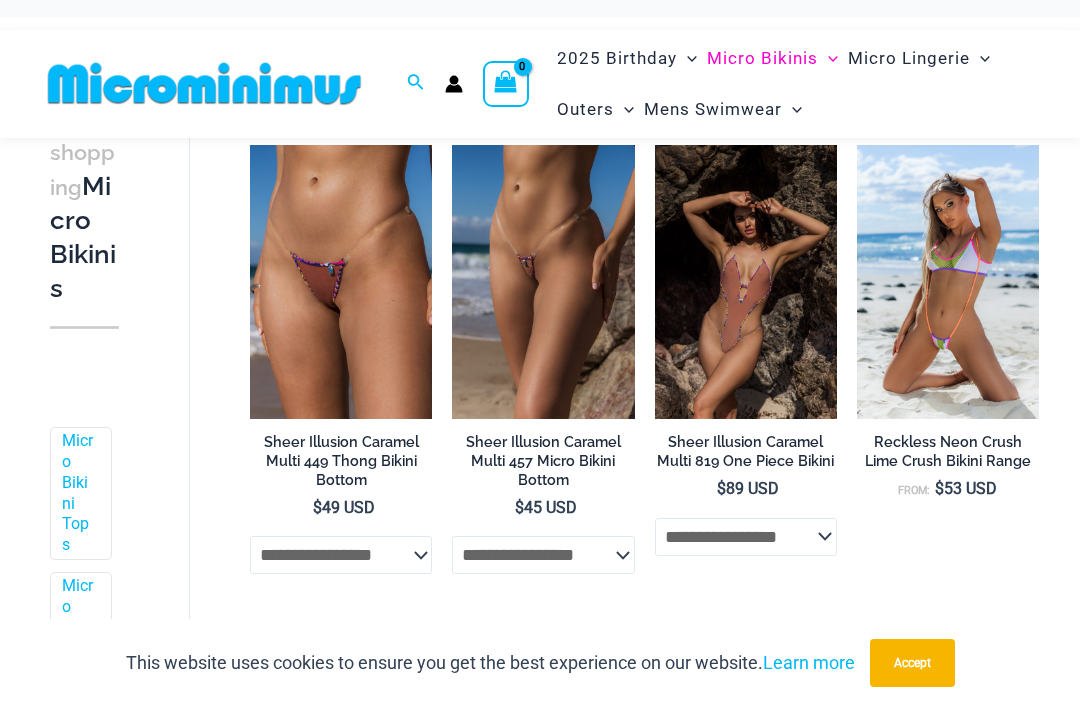 click at bounding box center (452, 145) 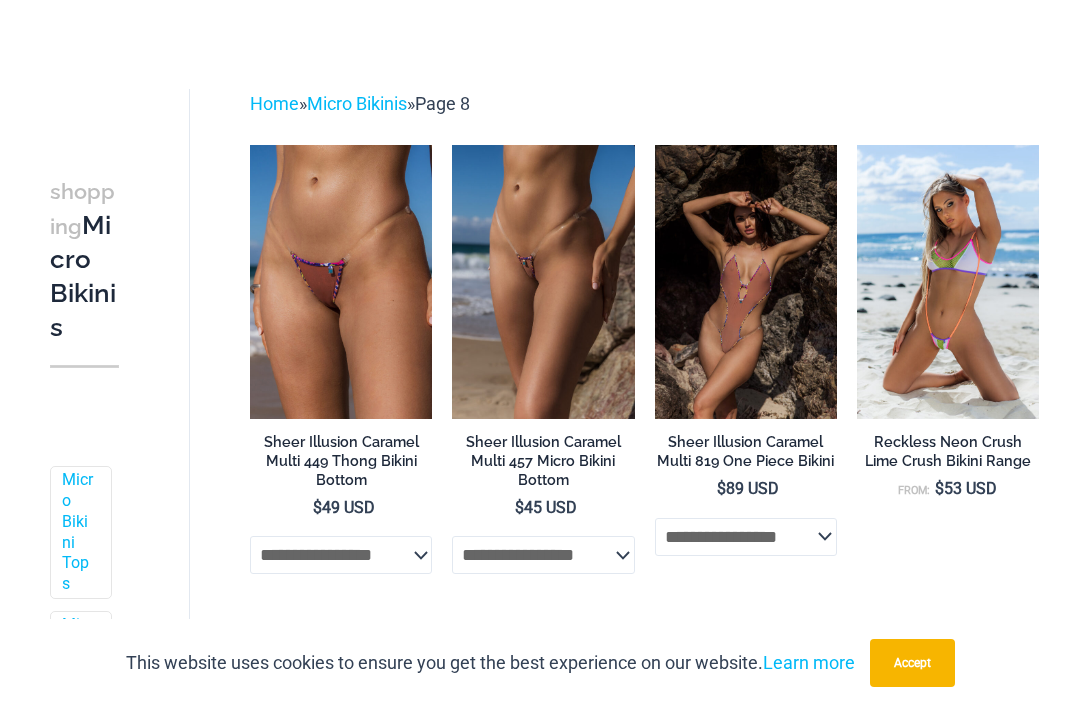 scroll, scrollTop: 0, scrollLeft: 0, axis: both 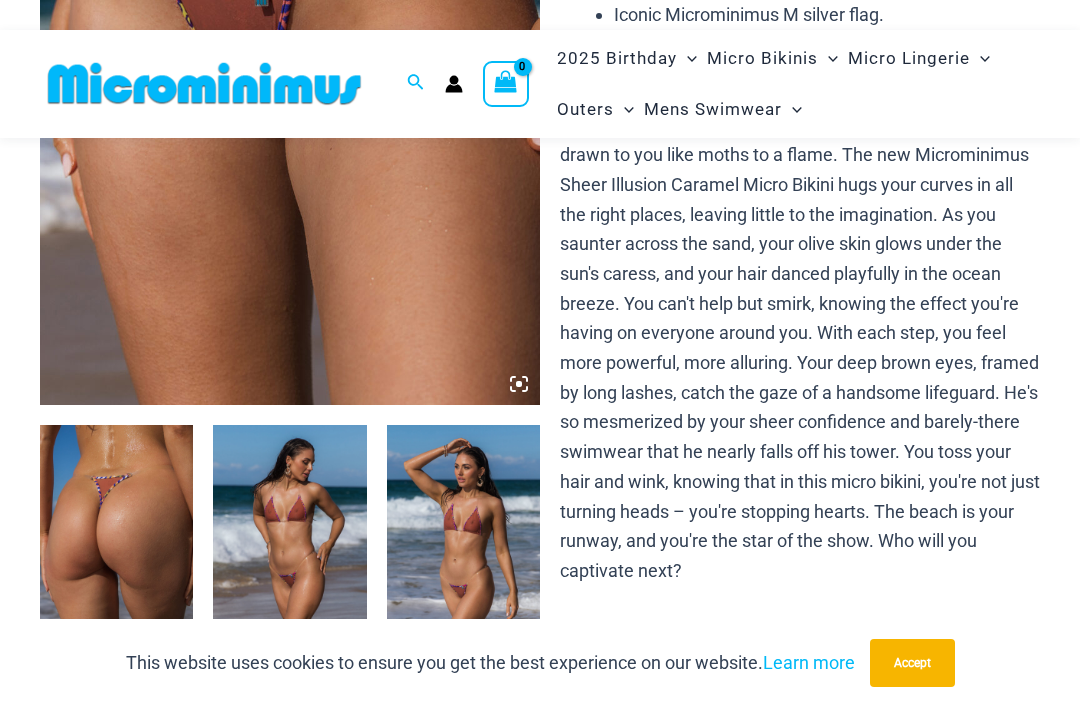 click at bounding box center [289, 540] 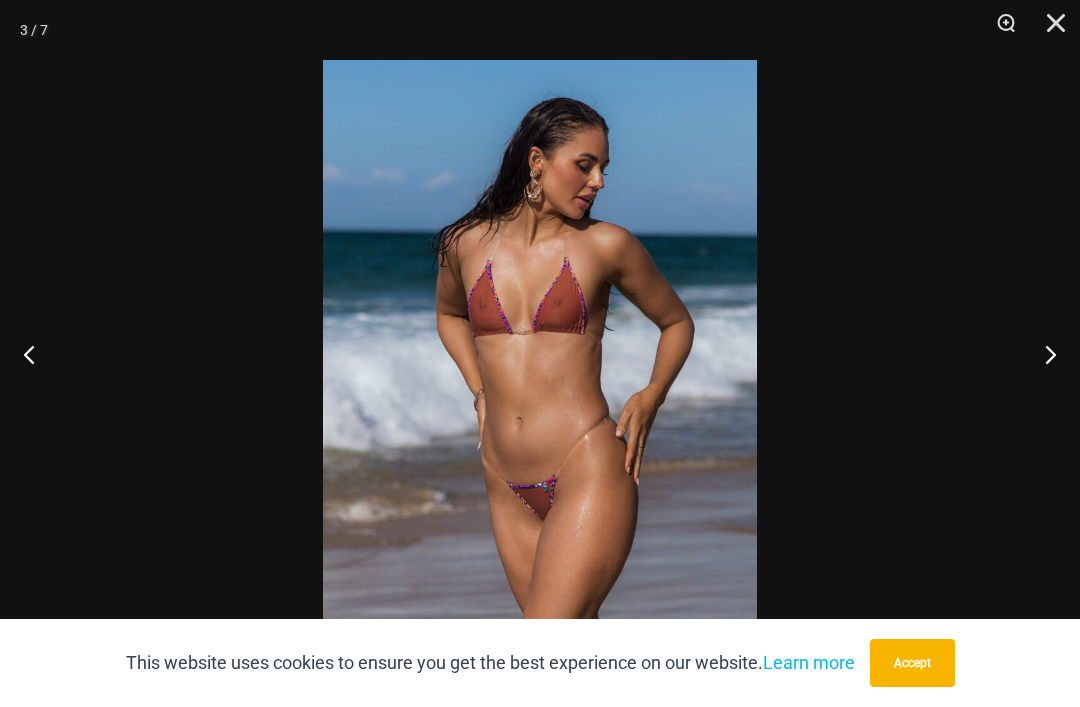 click on "Accept" at bounding box center (912, 663) 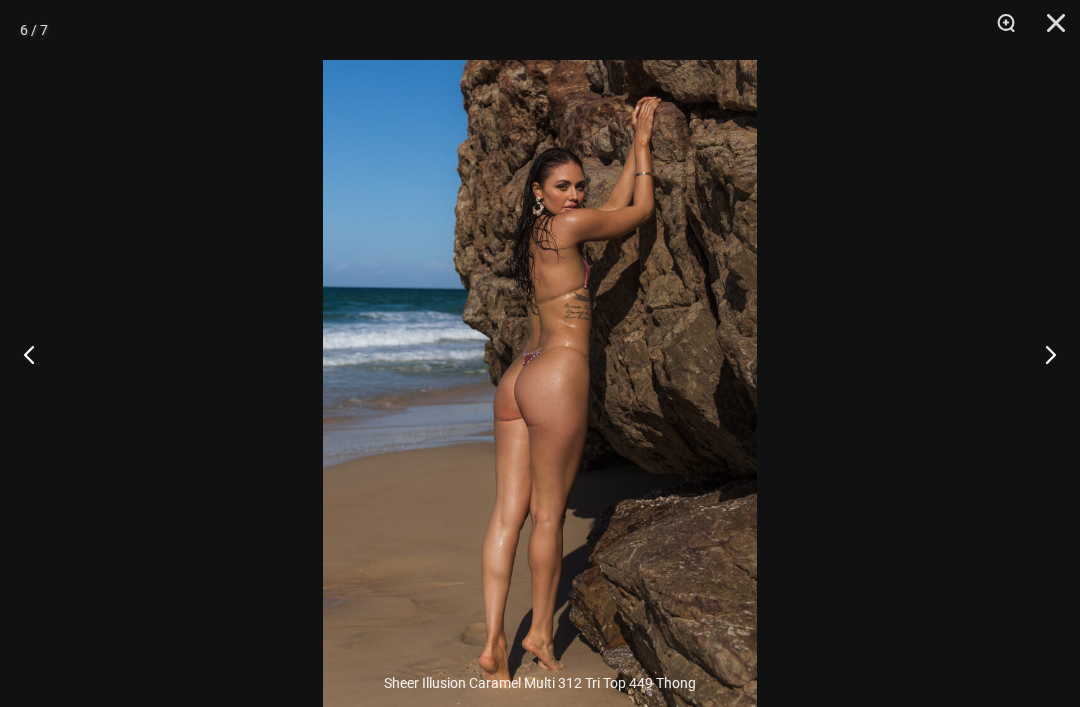 click at bounding box center [1042, 354] 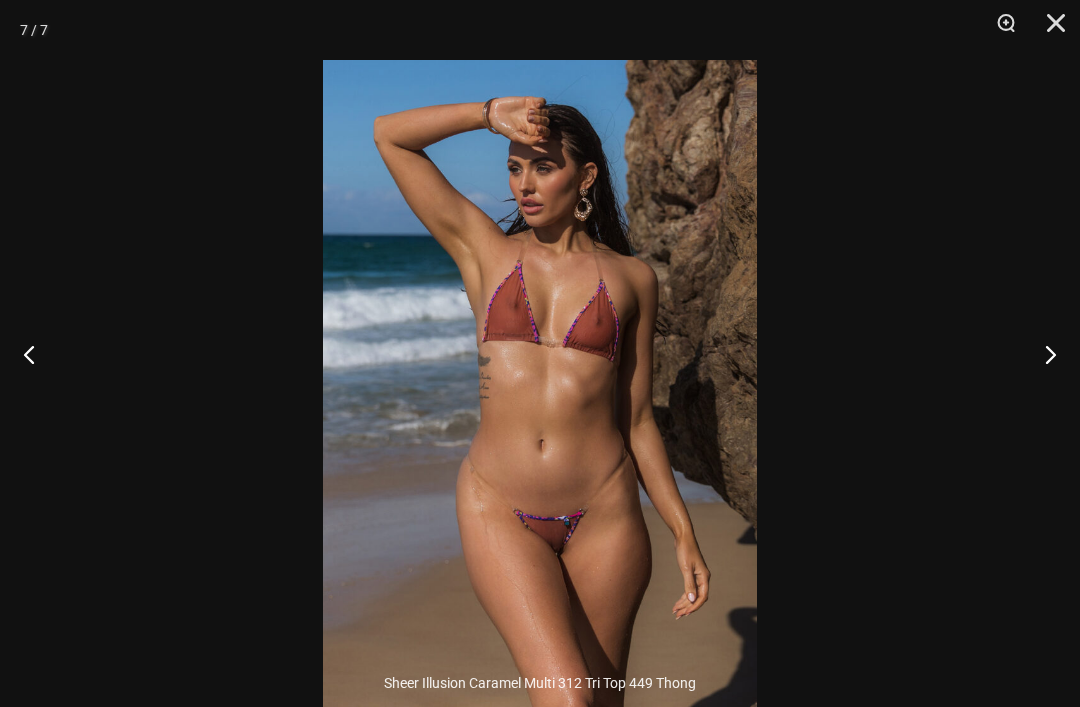 click at bounding box center (1042, 354) 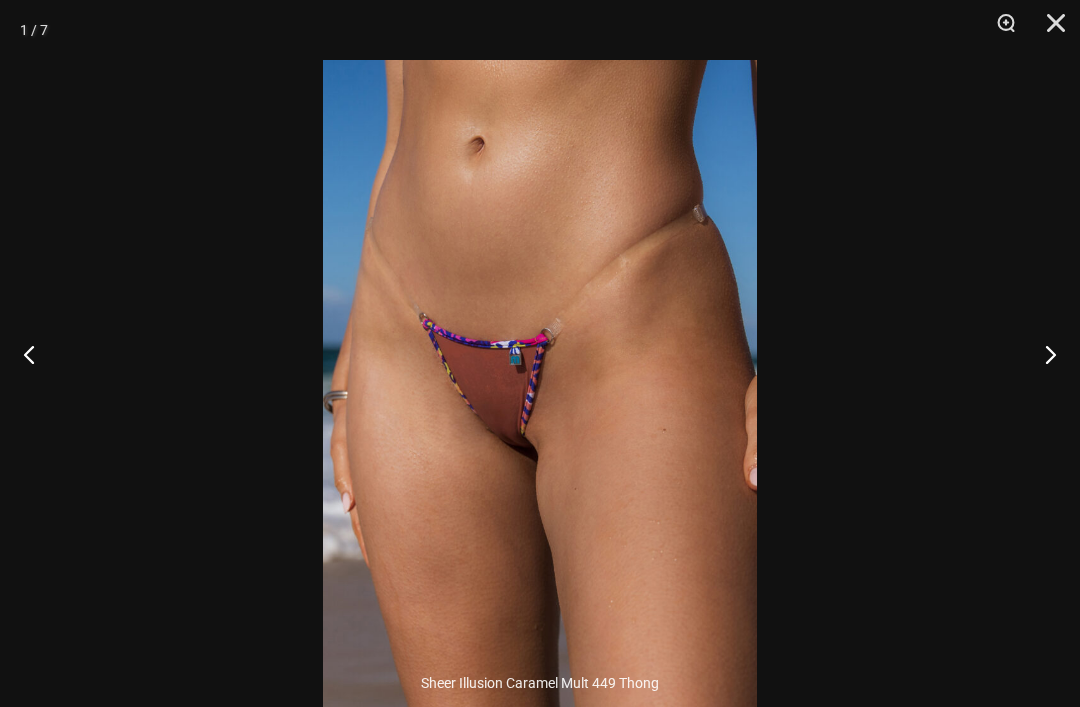 click at bounding box center (1042, 354) 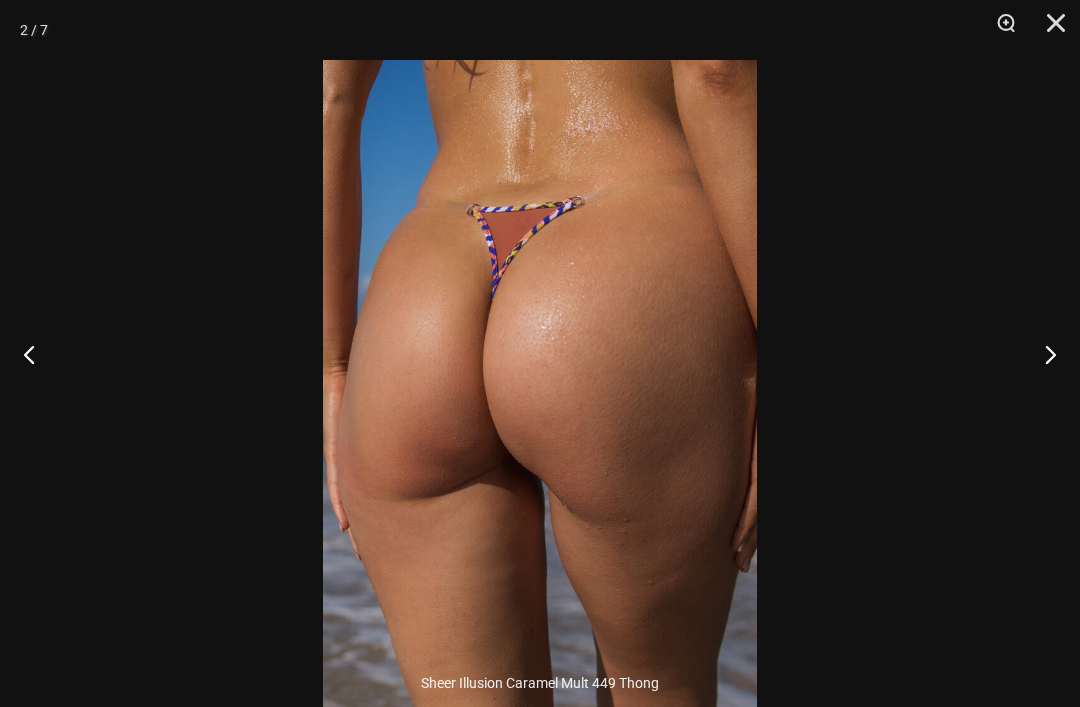 click at bounding box center (1049, 30) 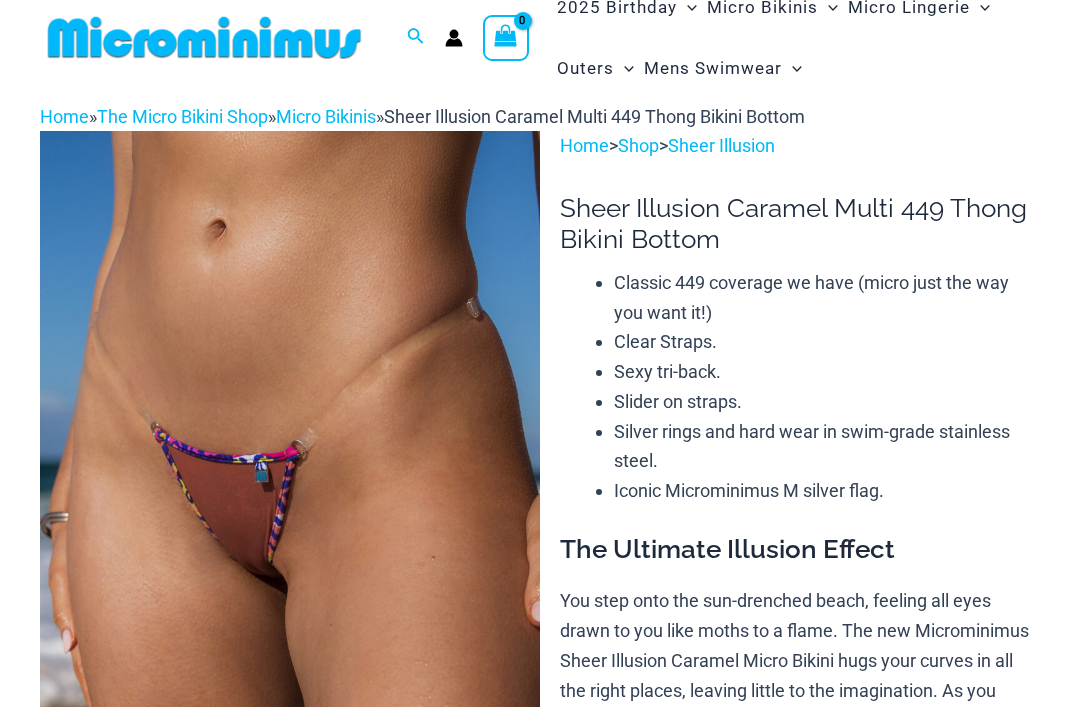 scroll, scrollTop: 19, scrollLeft: 0, axis: vertical 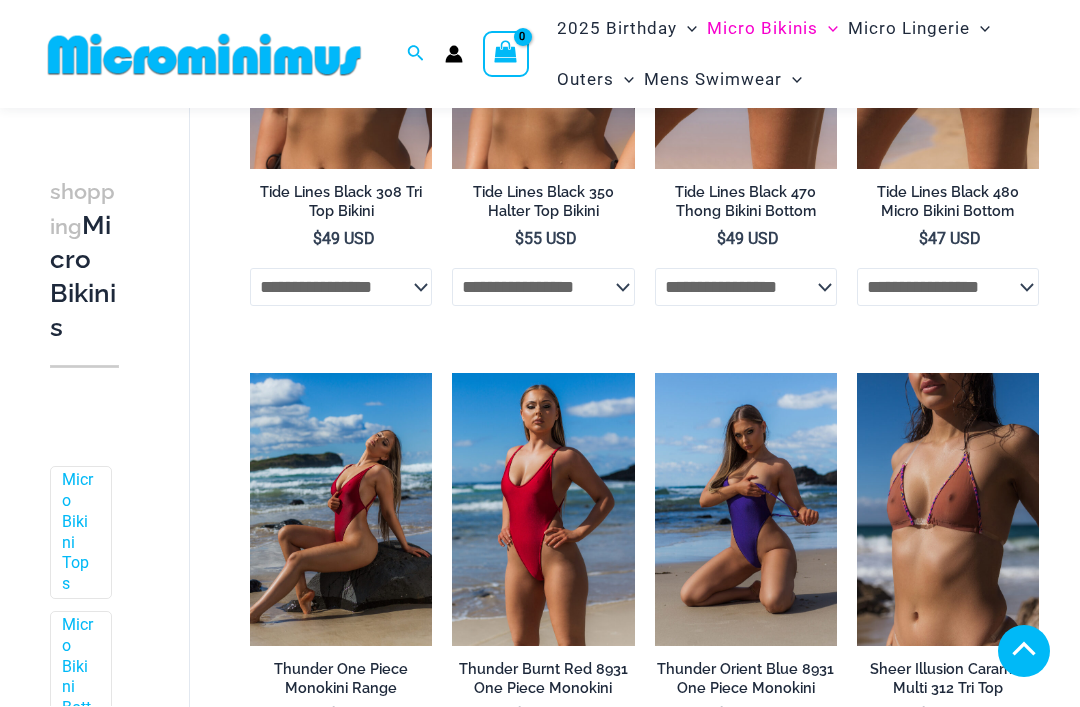 click at bounding box center [857, 373] 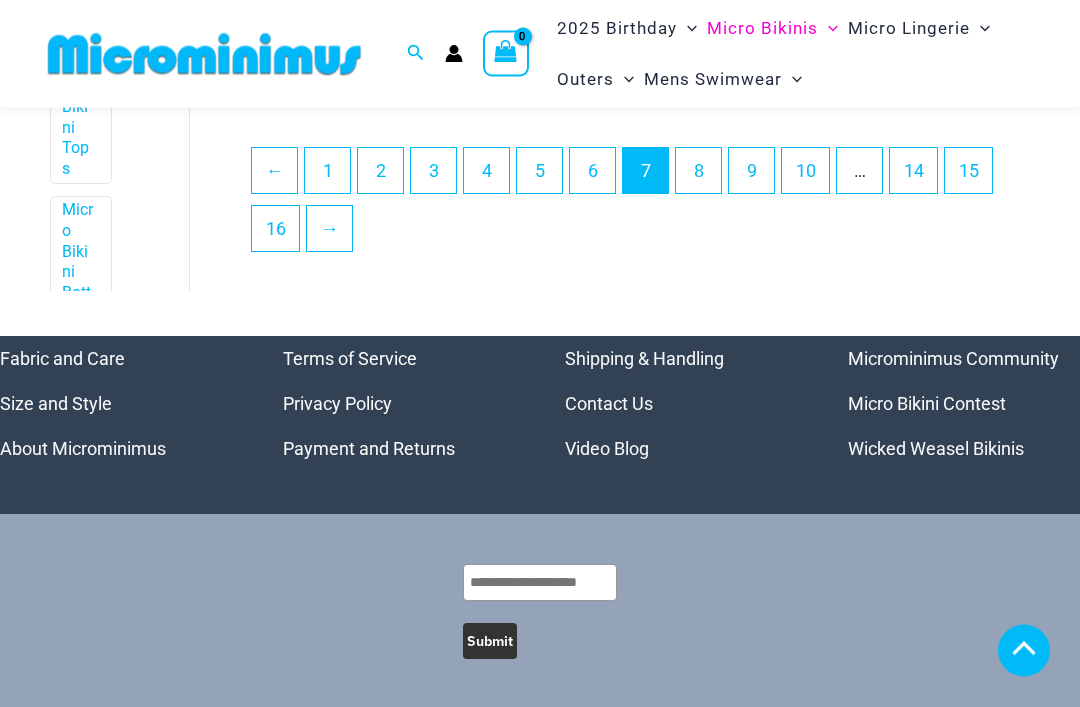 scroll, scrollTop: 3900, scrollLeft: 0, axis: vertical 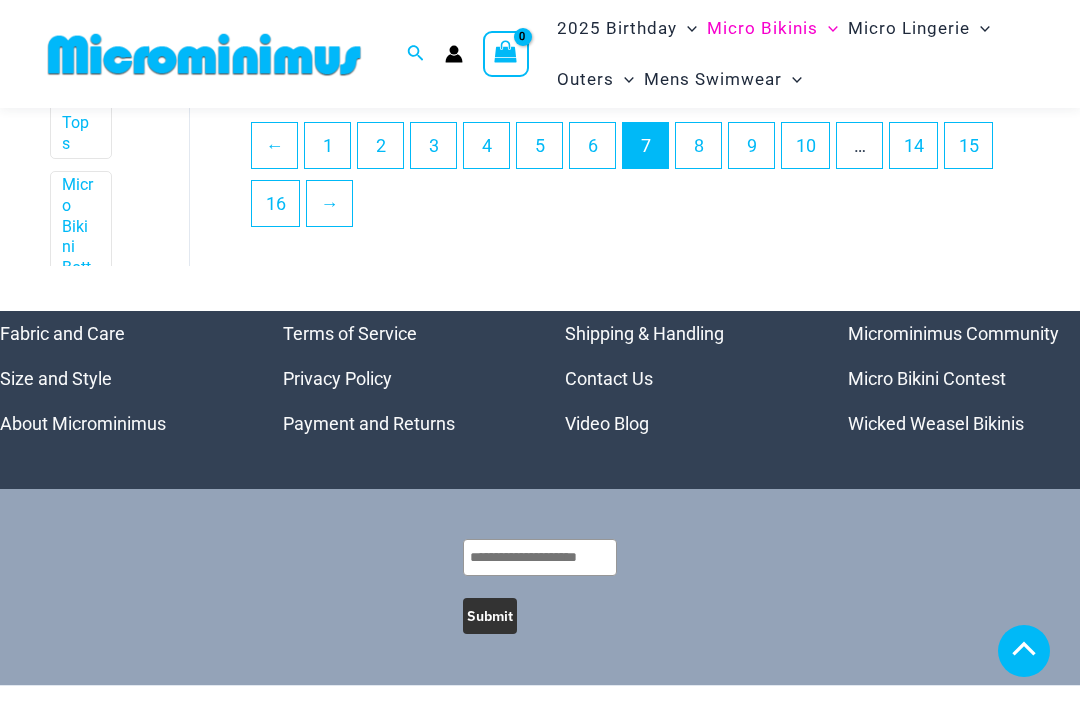 click on "8" at bounding box center [698, 145] 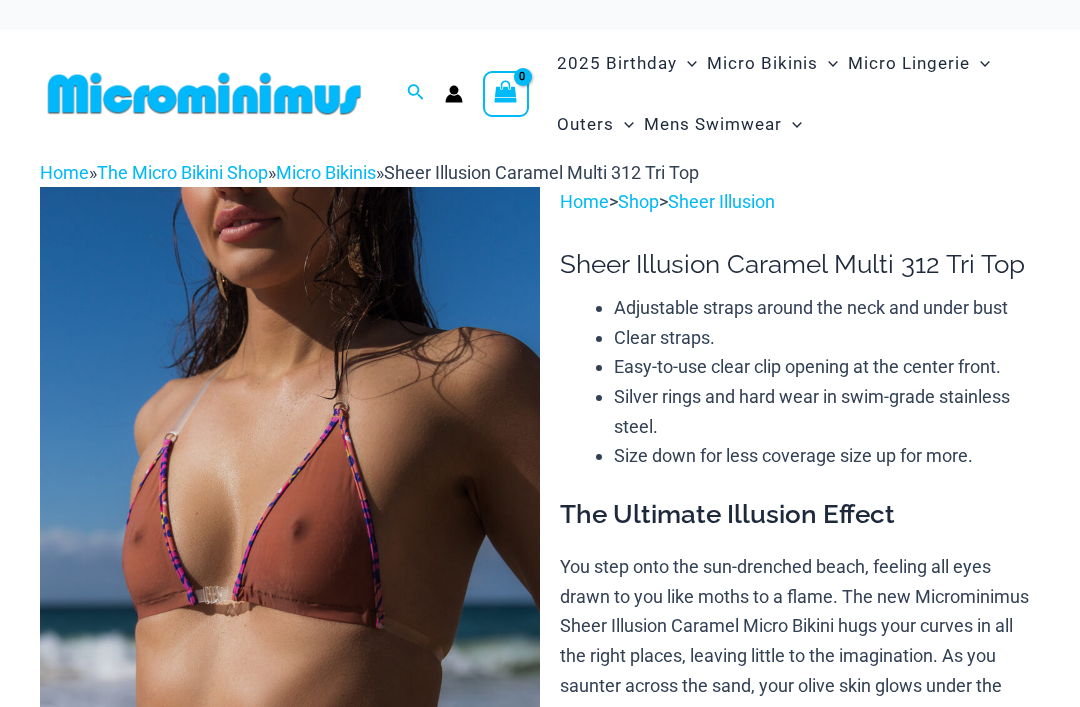 scroll, scrollTop: 0, scrollLeft: 0, axis: both 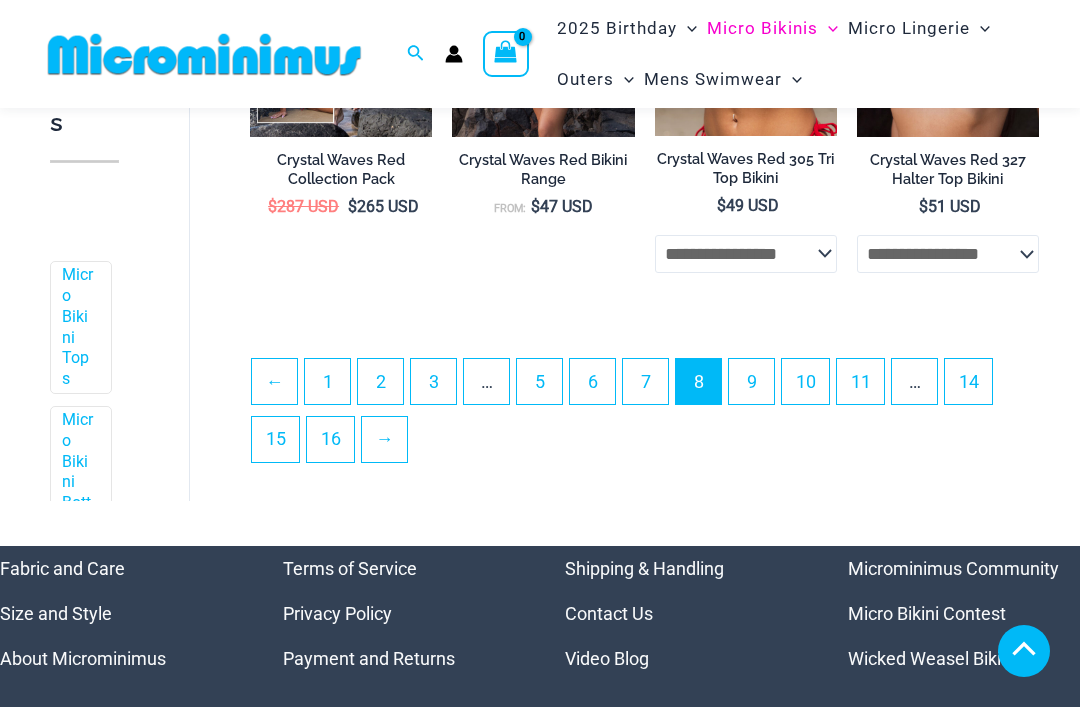 click on "9" at bounding box center [751, 381] 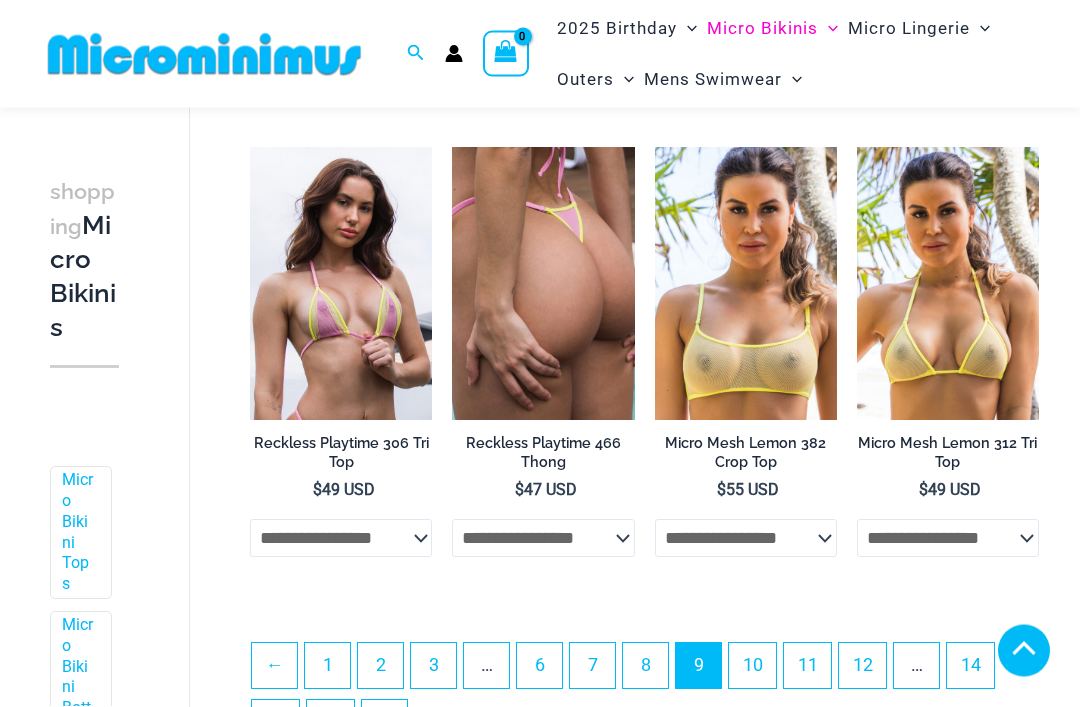 scroll, scrollTop: 3498, scrollLeft: 0, axis: vertical 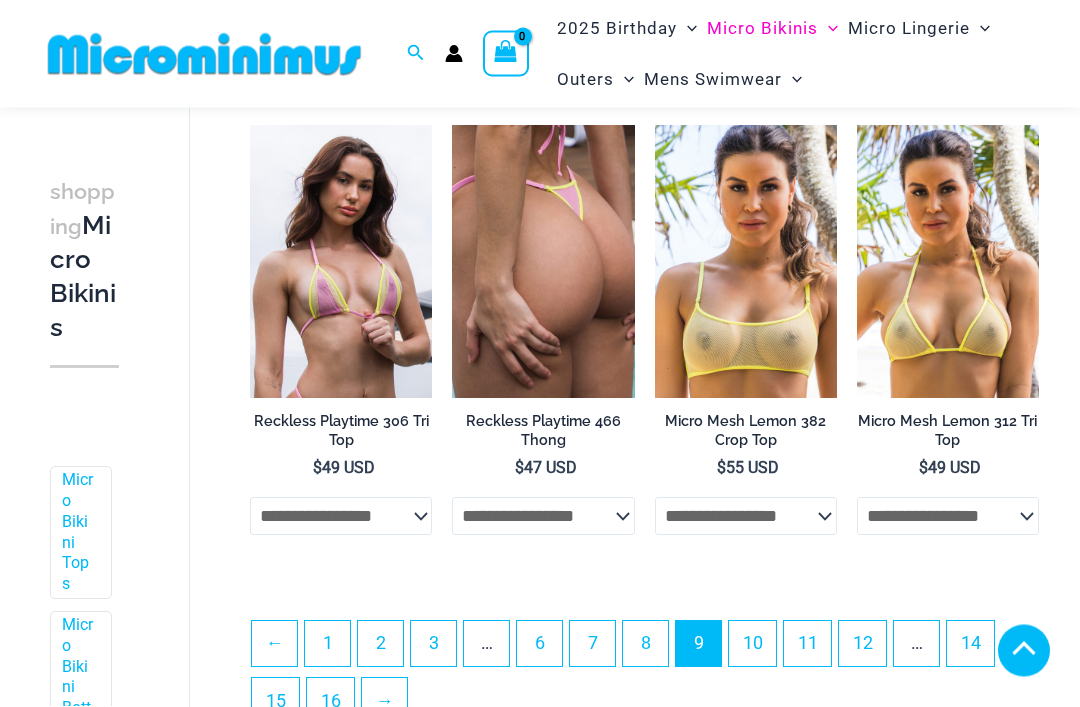 click on "10" at bounding box center [752, 644] 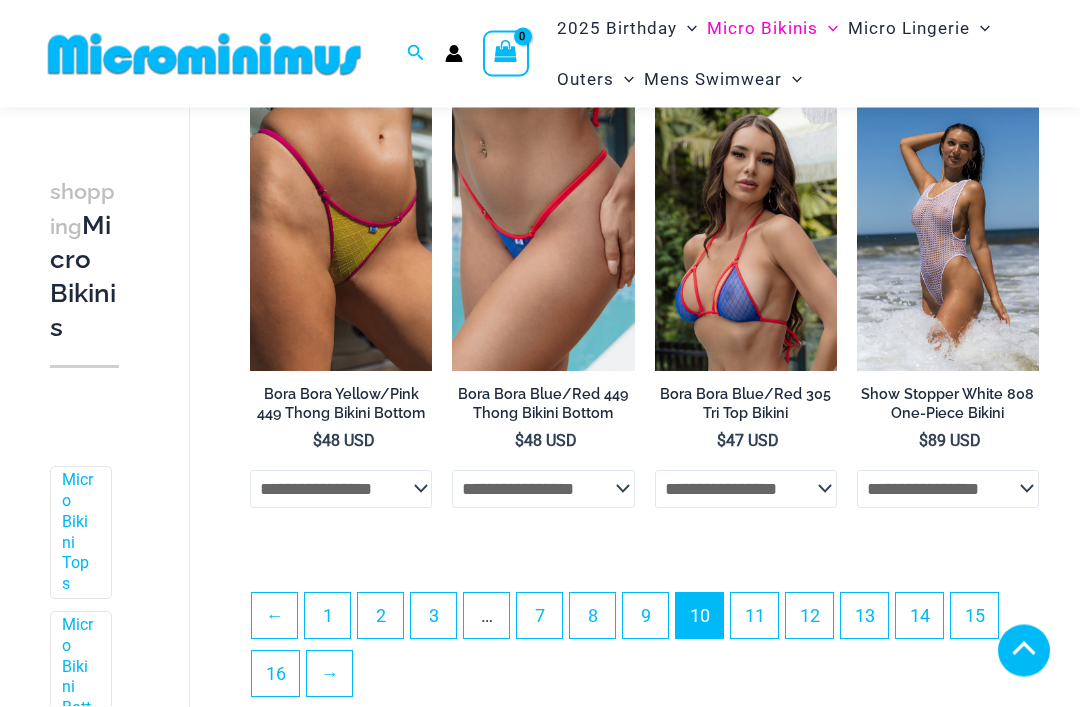 scroll, scrollTop: 3507, scrollLeft: 0, axis: vertical 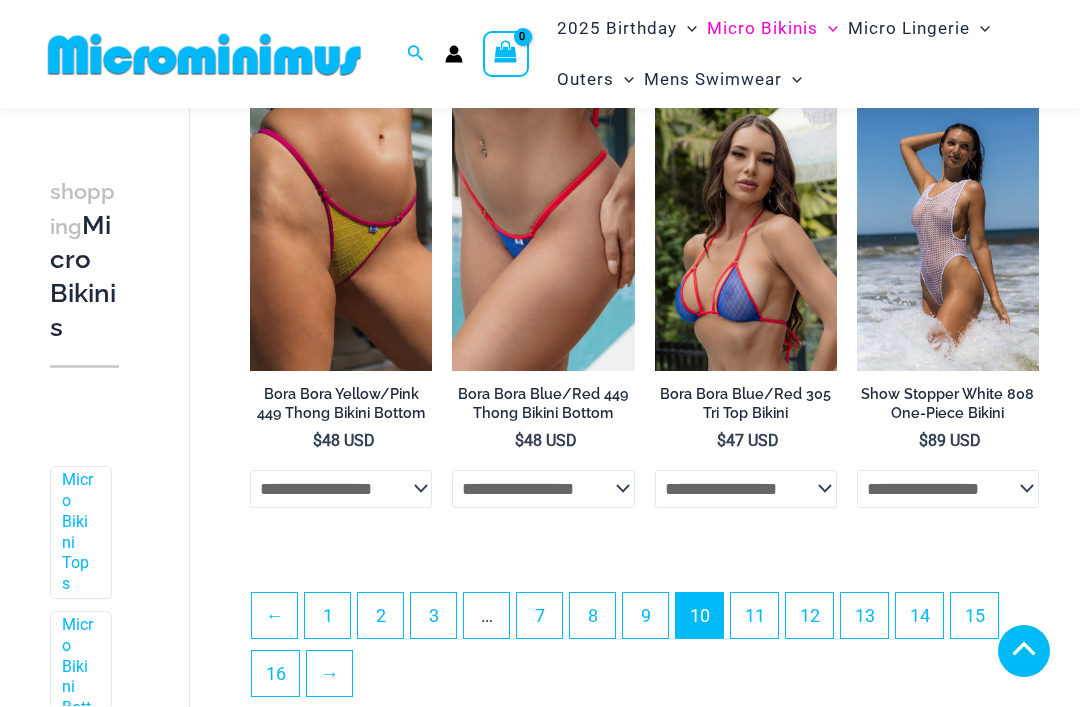 click on "11" at bounding box center [754, 615] 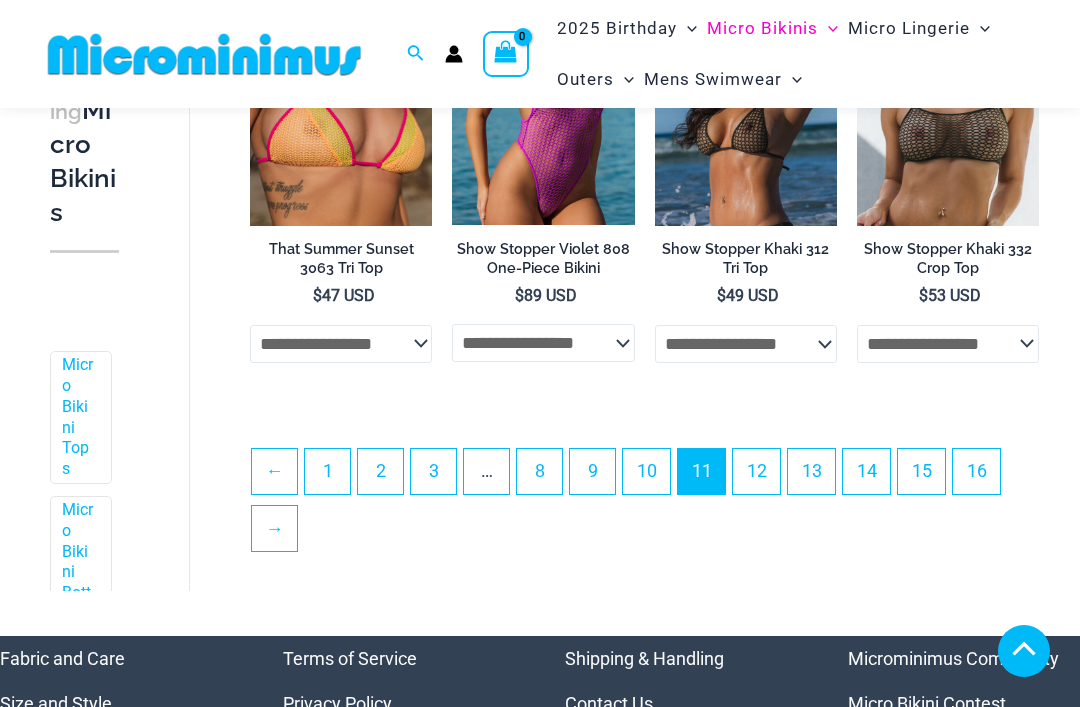 scroll, scrollTop: 3685, scrollLeft: 0, axis: vertical 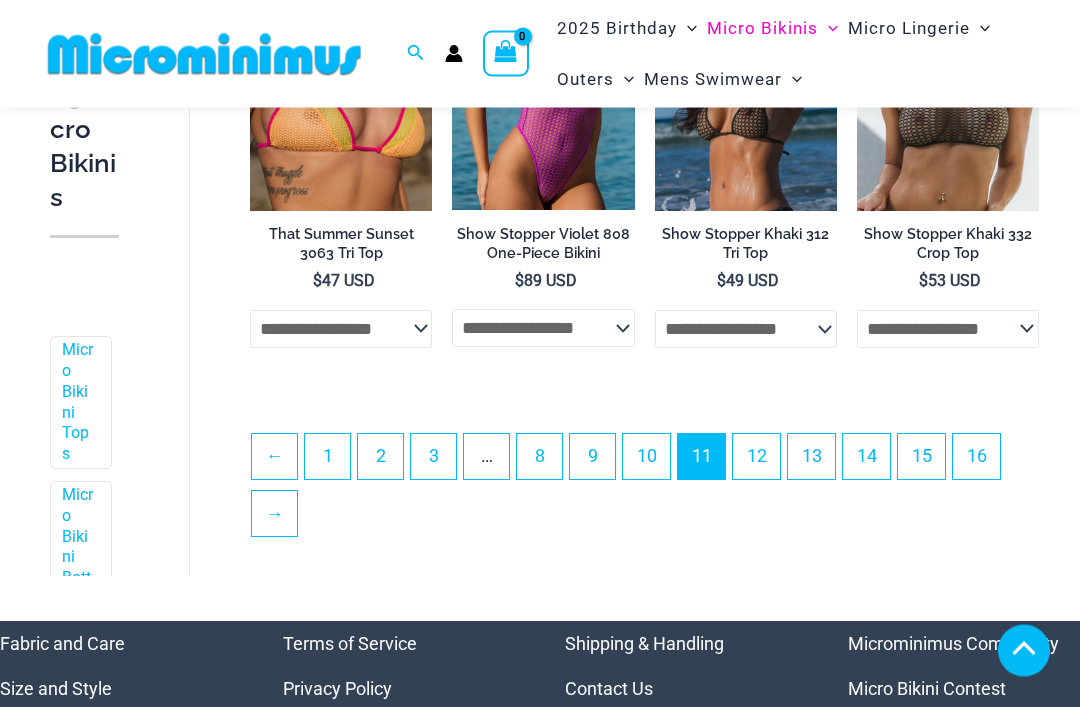 click on "12" at bounding box center (756, 457) 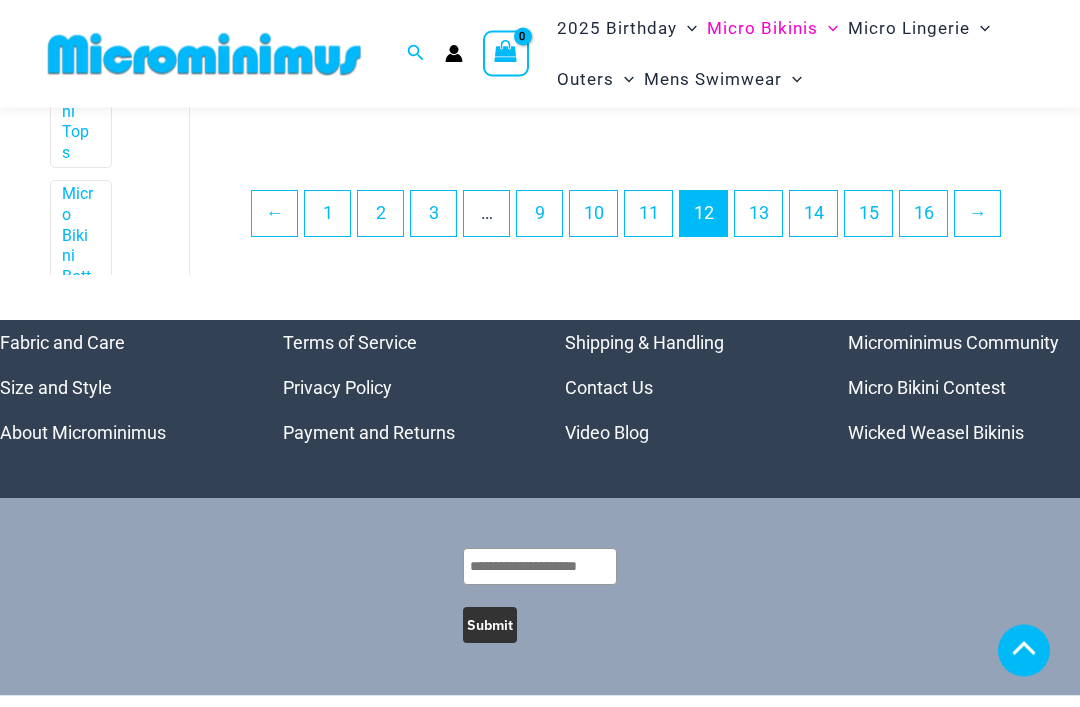 scroll, scrollTop: 3982, scrollLeft: 0, axis: vertical 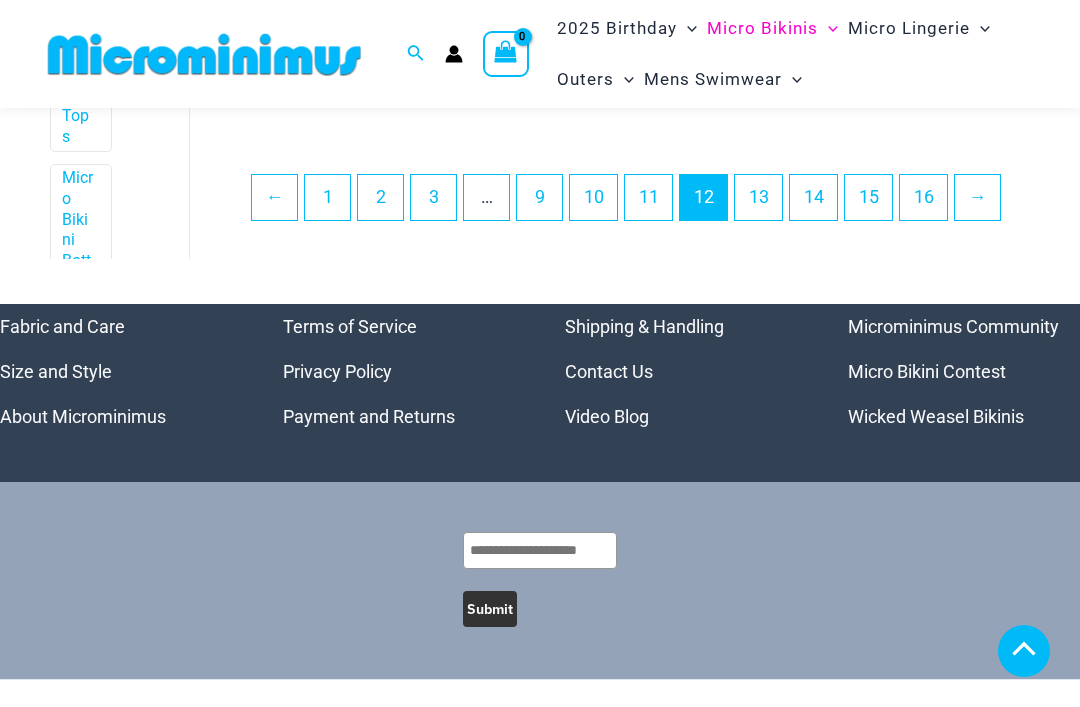 click on "13" at bounding box center (758, 197) 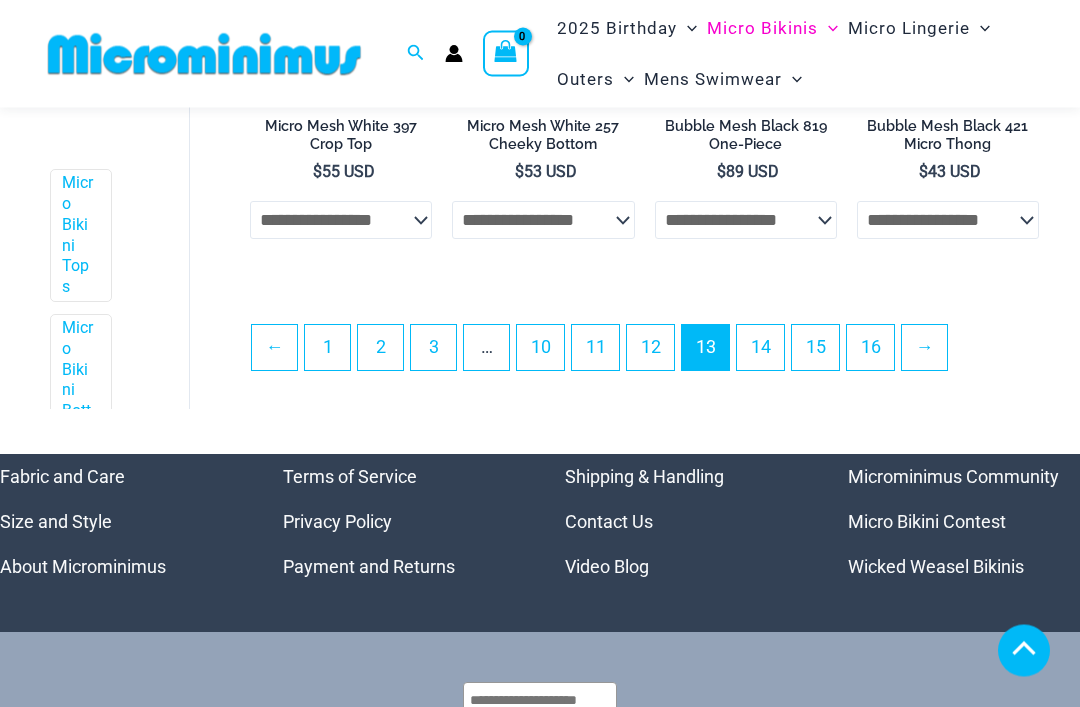 scroll, scrollTop: 3777, scrollLeft: 0, axis: vertical 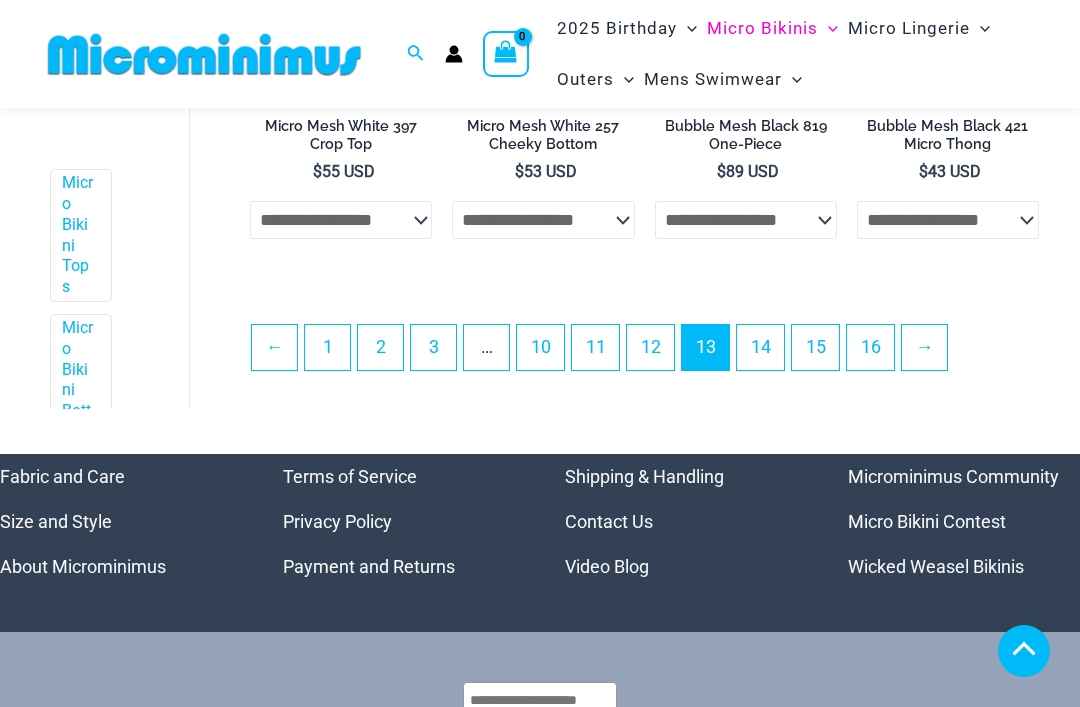 click on "14" at bounding box center (760, 347) 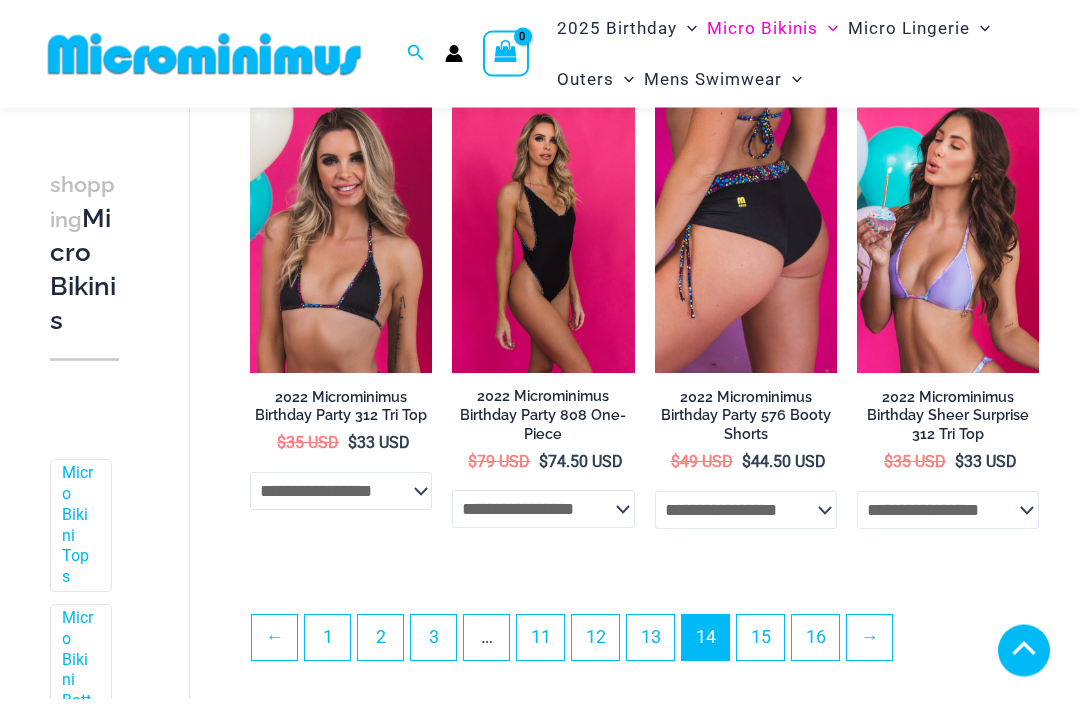 scroll, scrollTop: 3505, scrollLeft: 0, axis: vertical 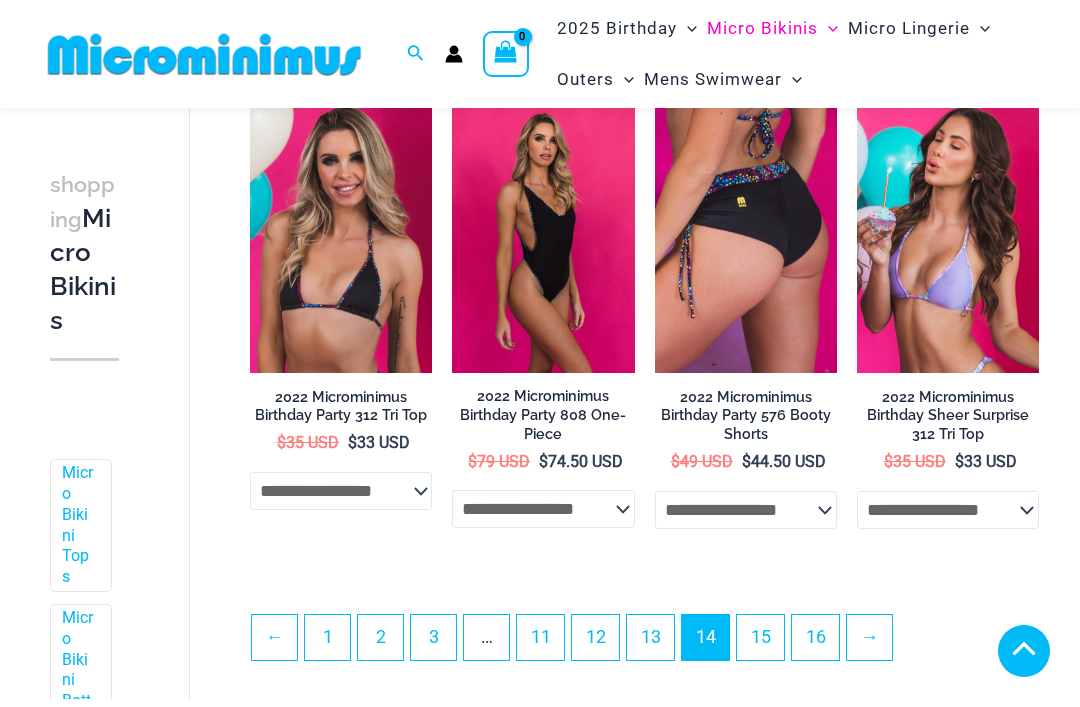 click on "15" at bounding box center [760, 637] 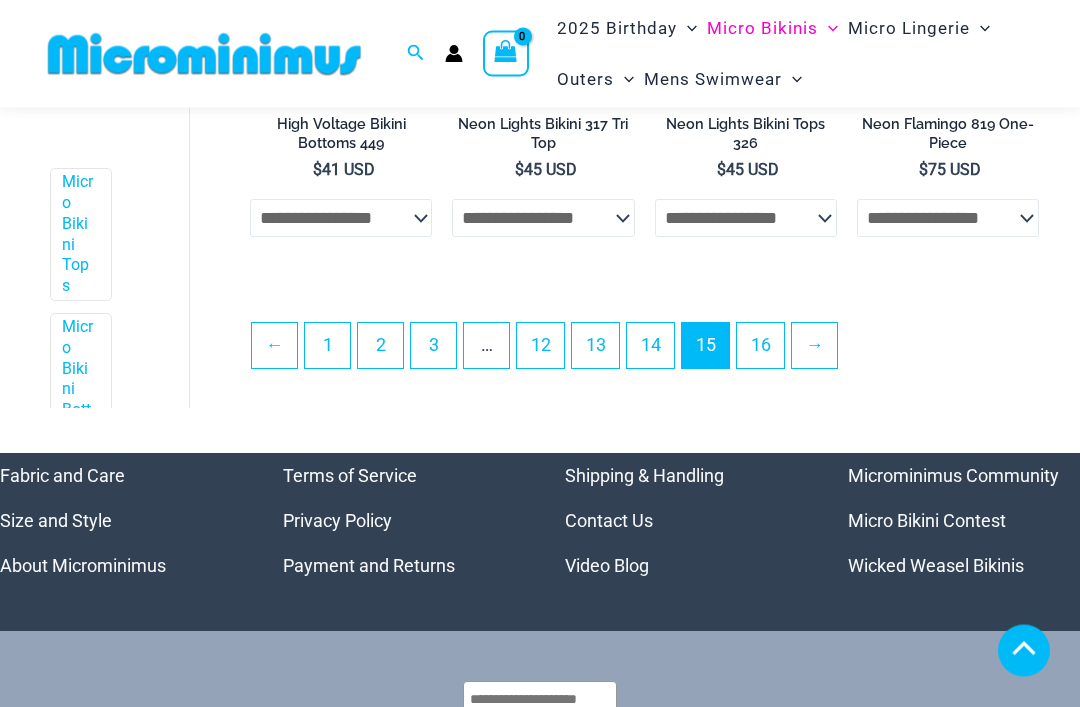 scroll, scrollTop: 3823, scrollLeft: 0, axis: vertical 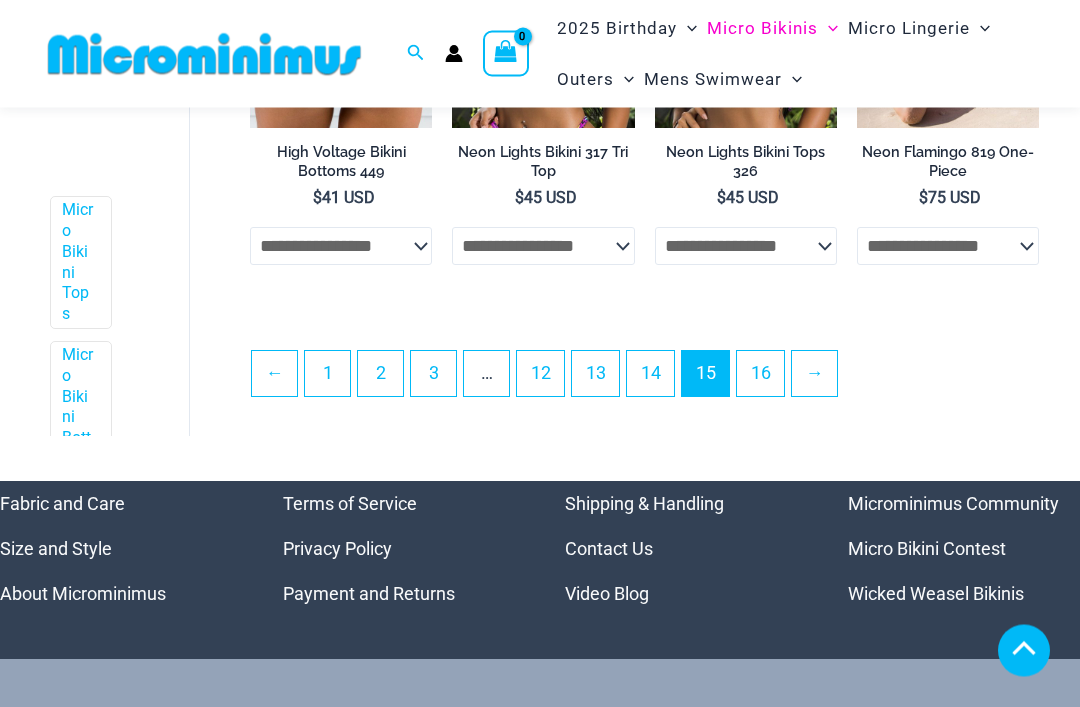 click on "16" at bounding box center (760, 374) 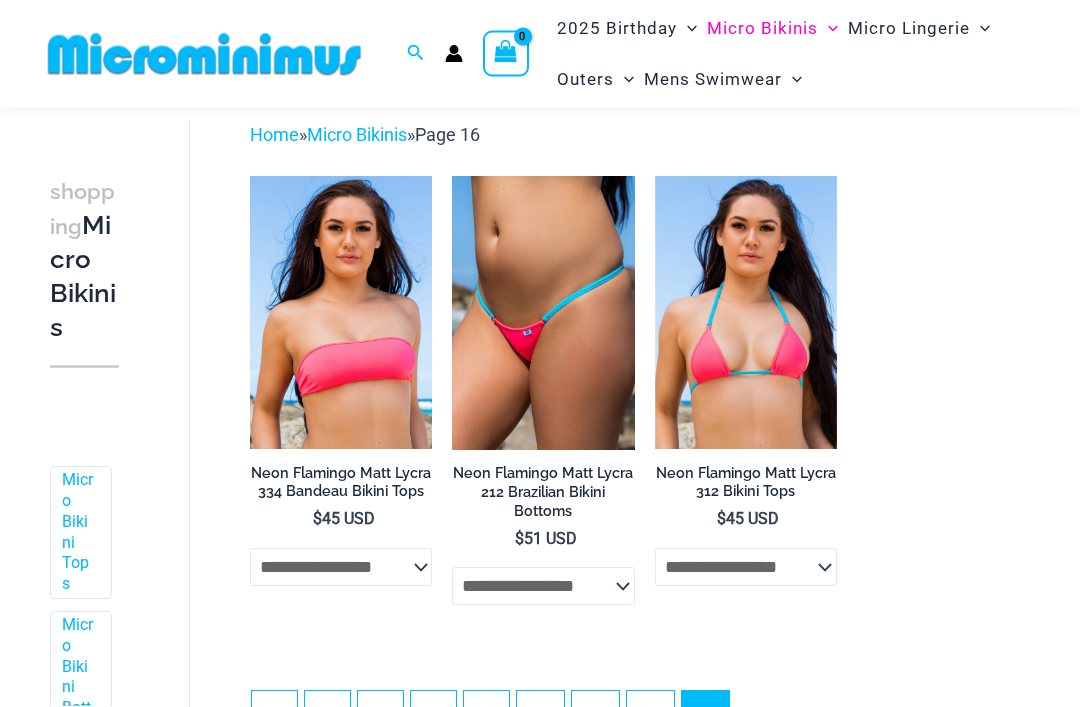 scroll, scrollTop: 0, scrollLeft: 0, axis: both 